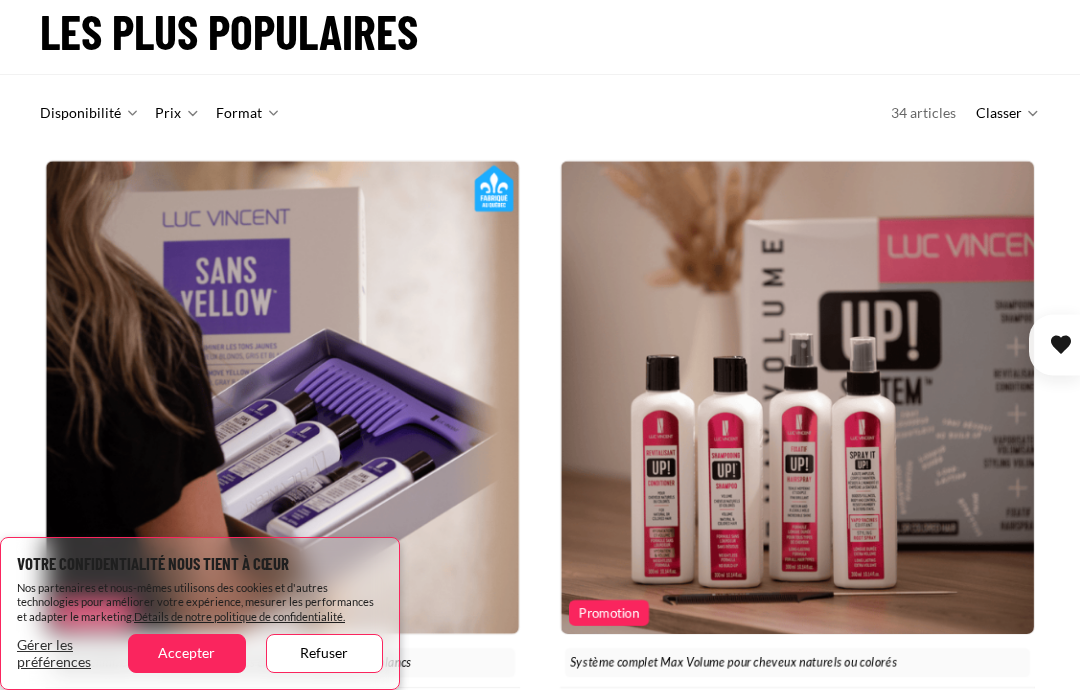 scroll, scrollTop: 755, scrollLeft: 0, axis: vertical 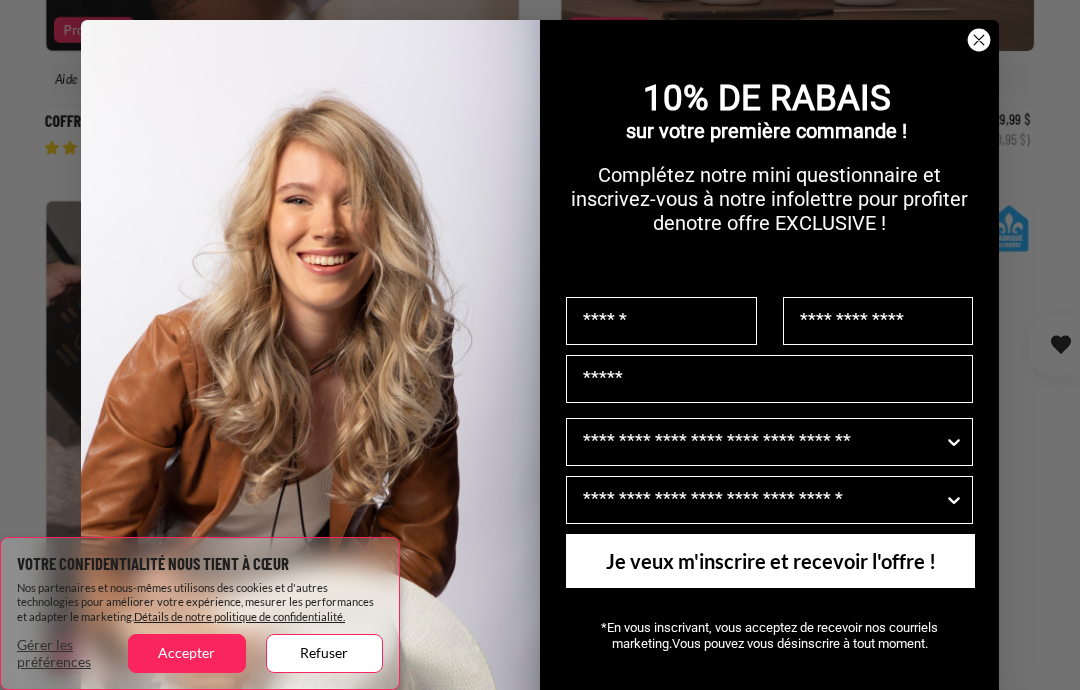 click on "Close dialog" 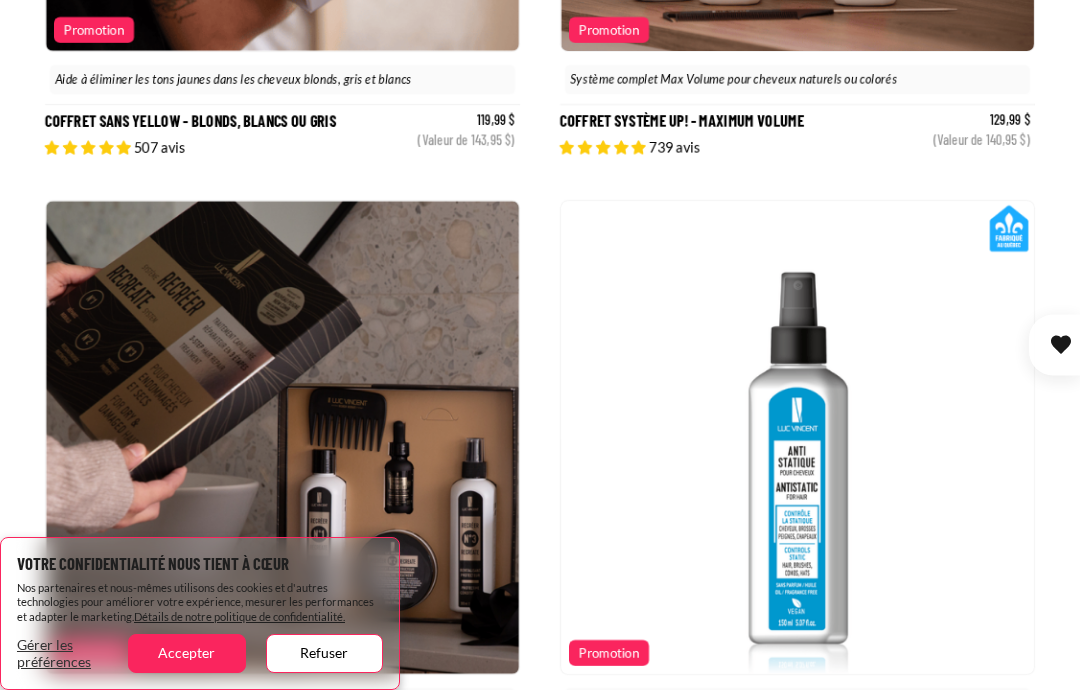 scroll, scrollTop: 0, scrollLeft: 0, axis: both 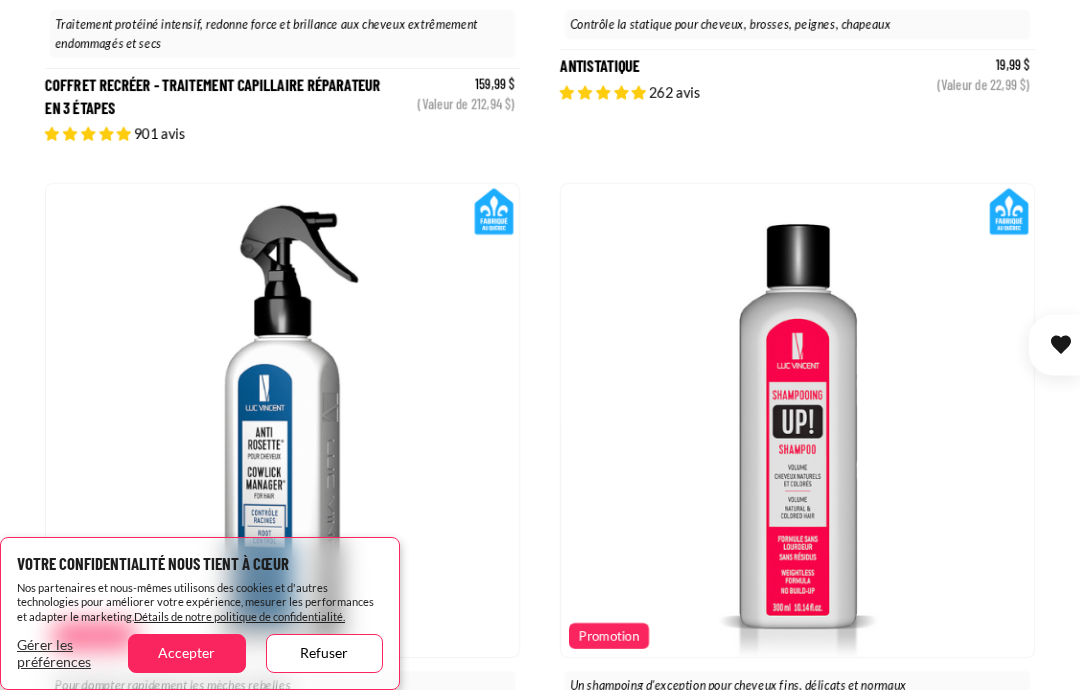 click on "Refuser" at bounding box center (324, 653) 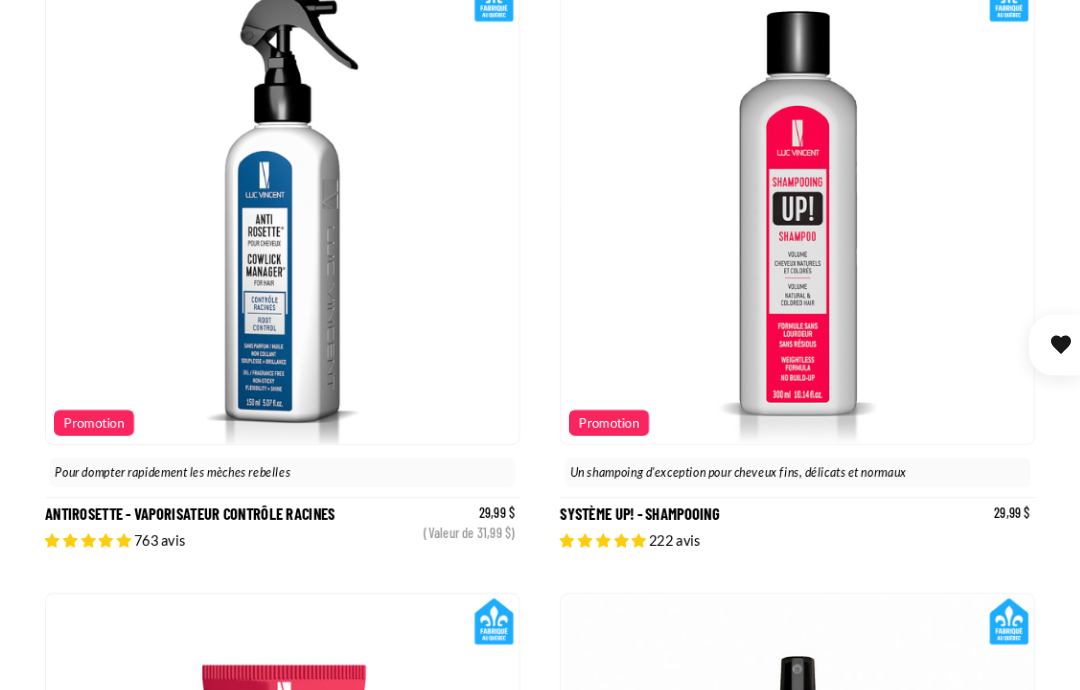 scroll, scrollTop: 1738, scrollLeft: 0, axis: vertical 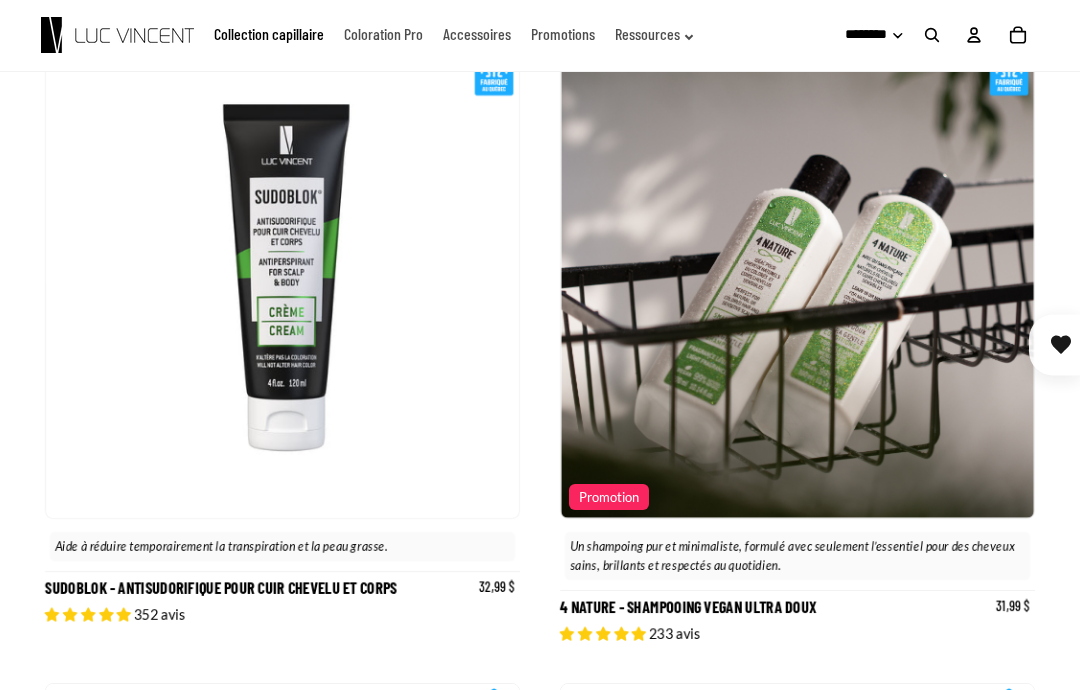 click on "Sudoblok - Antisudorifique pour cuir chevelu et corps" at bounding box center [282, 343] 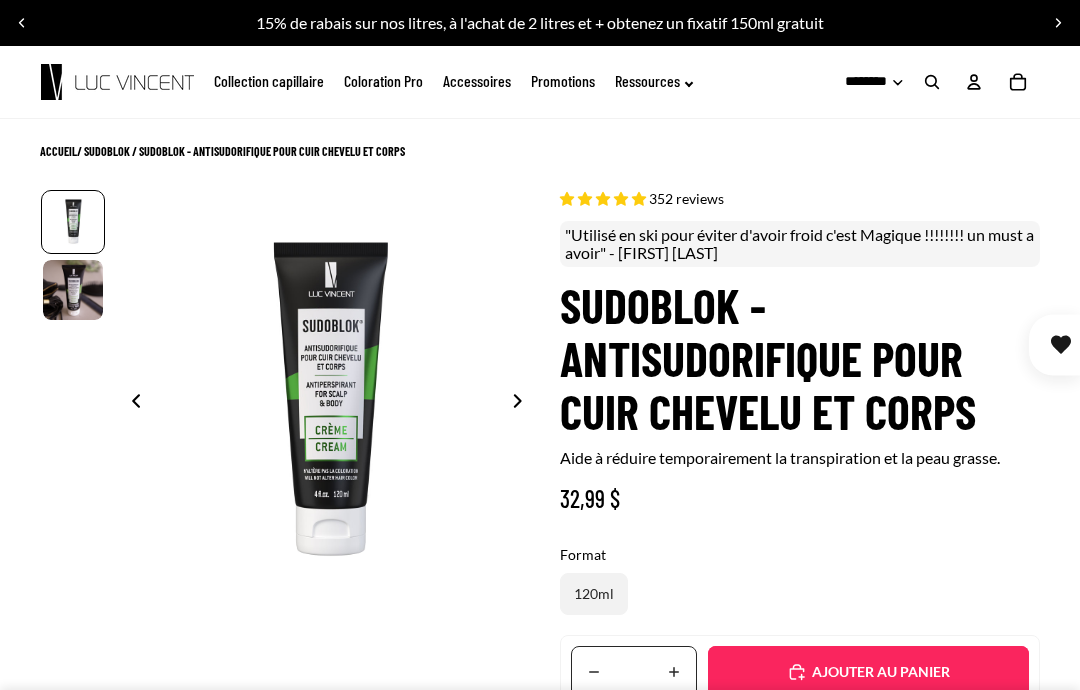 select on "**********" 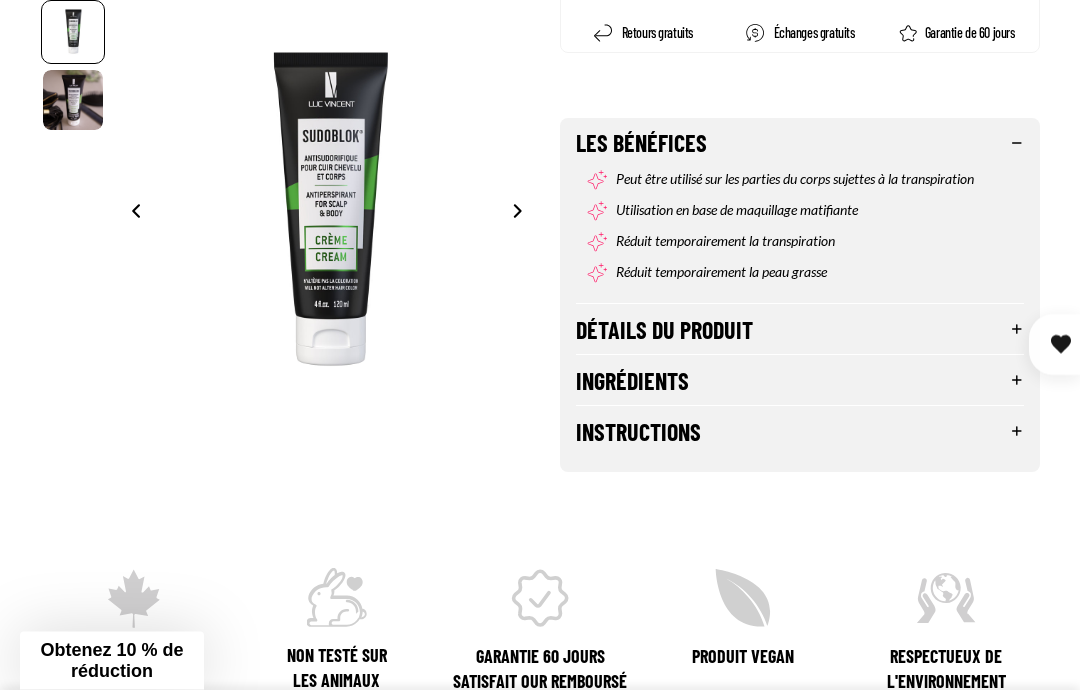 scroll, scrollTop: 702, scrollLeft: 0, axis: vertical 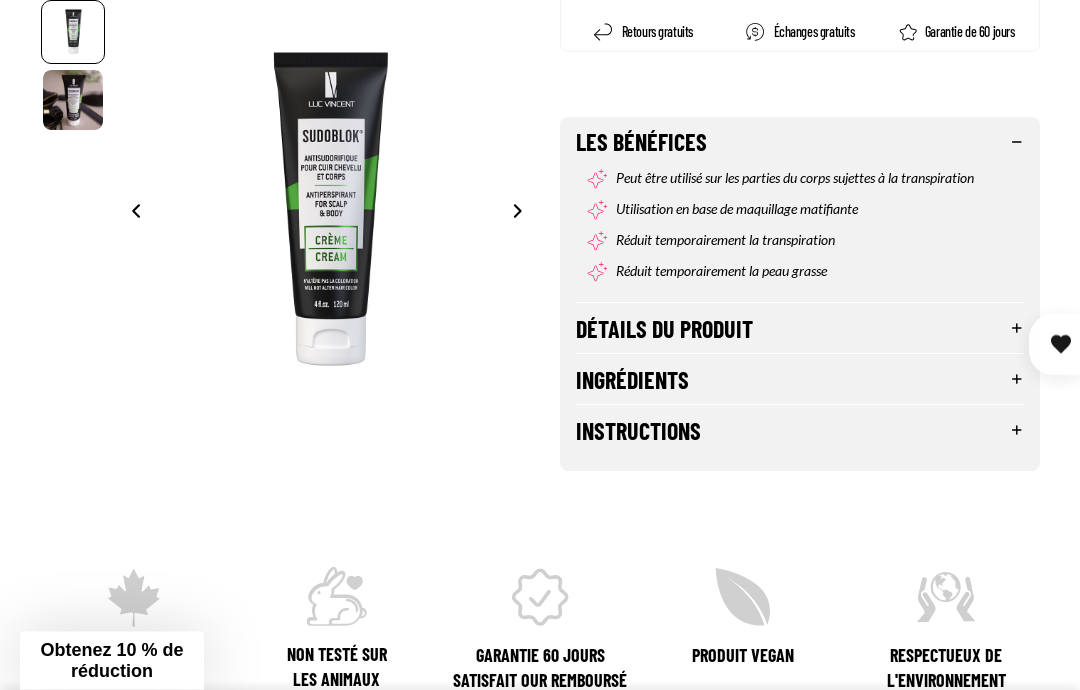click on "Détails du produit" at bounding box center (800, 329) 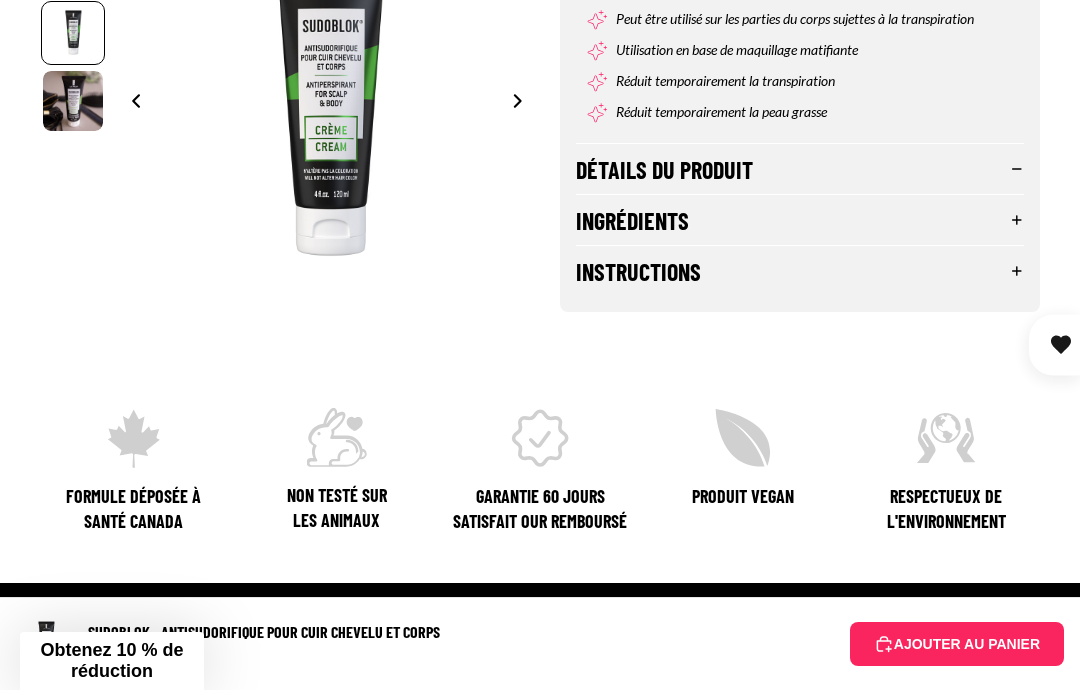 scroll, scrollTop: 867, scrollLeft: 0, axis: vertical 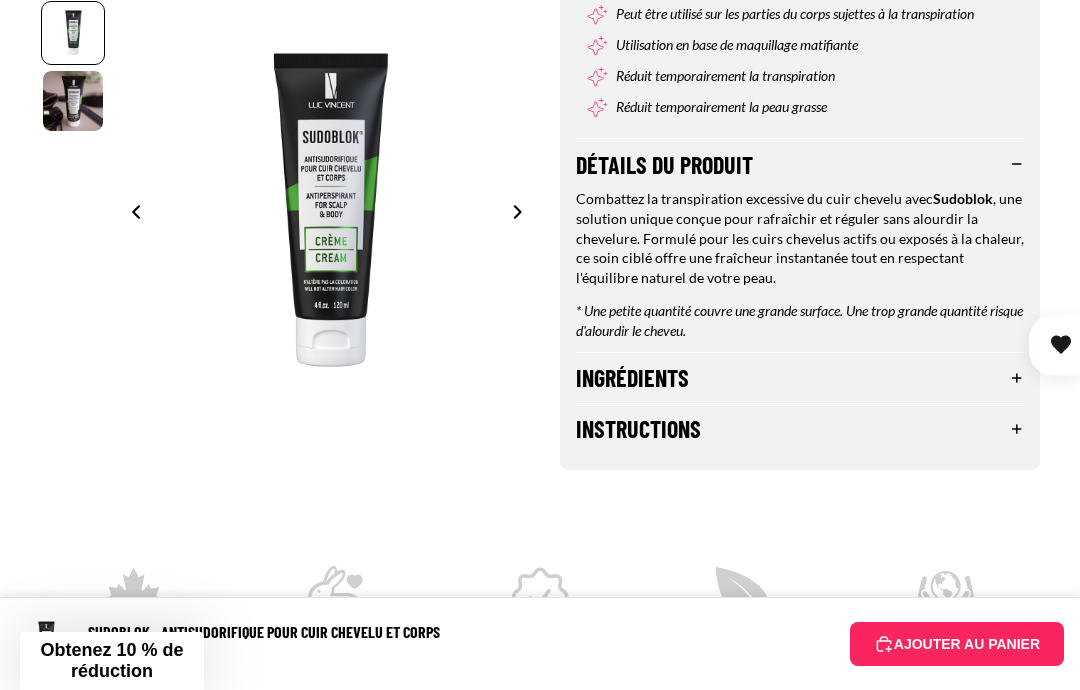 click on "Instructions" at bounding box center (800, 429) 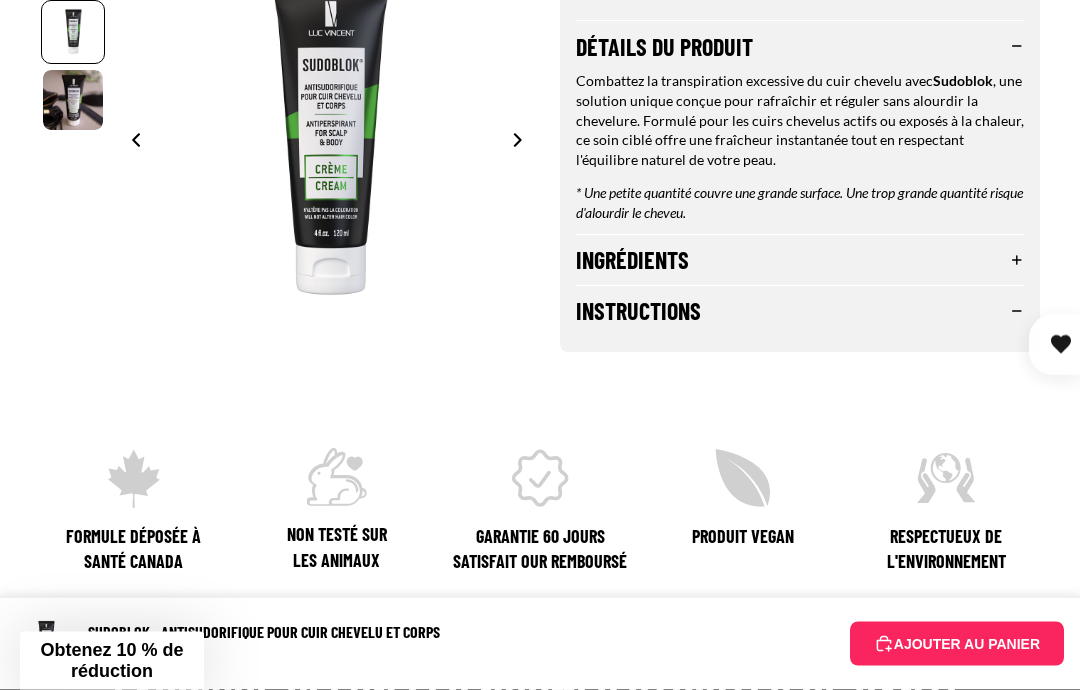 scroll, scrollTop: 985, scrollLeft: 0, axis: vertical 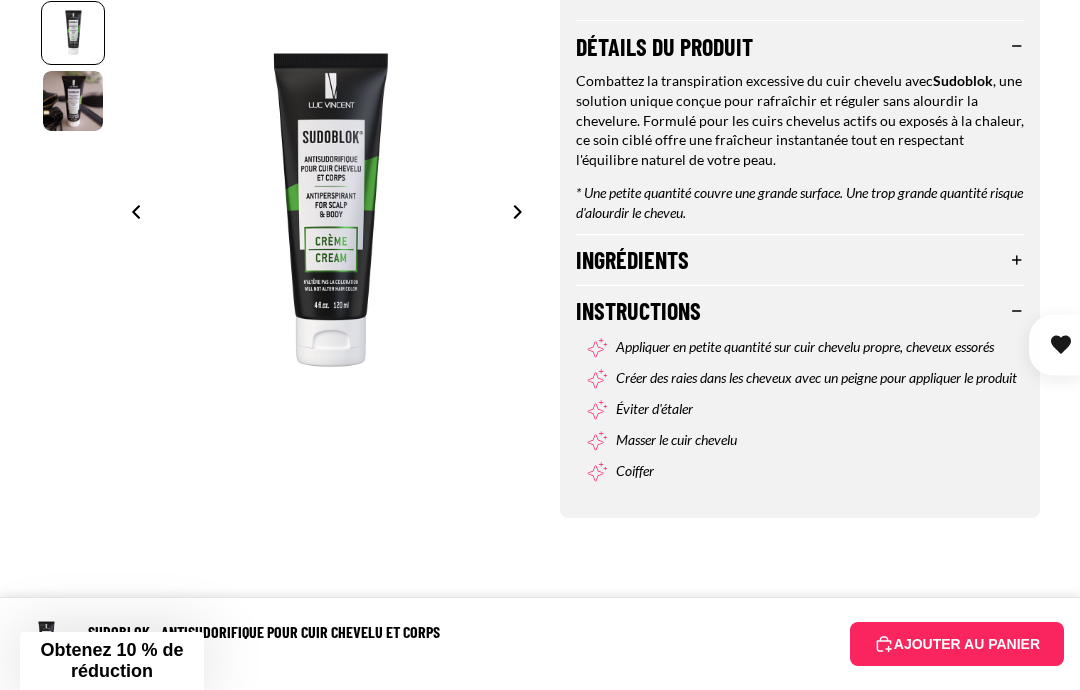 click on "Ingrédients" at bounding box center (800, 260) 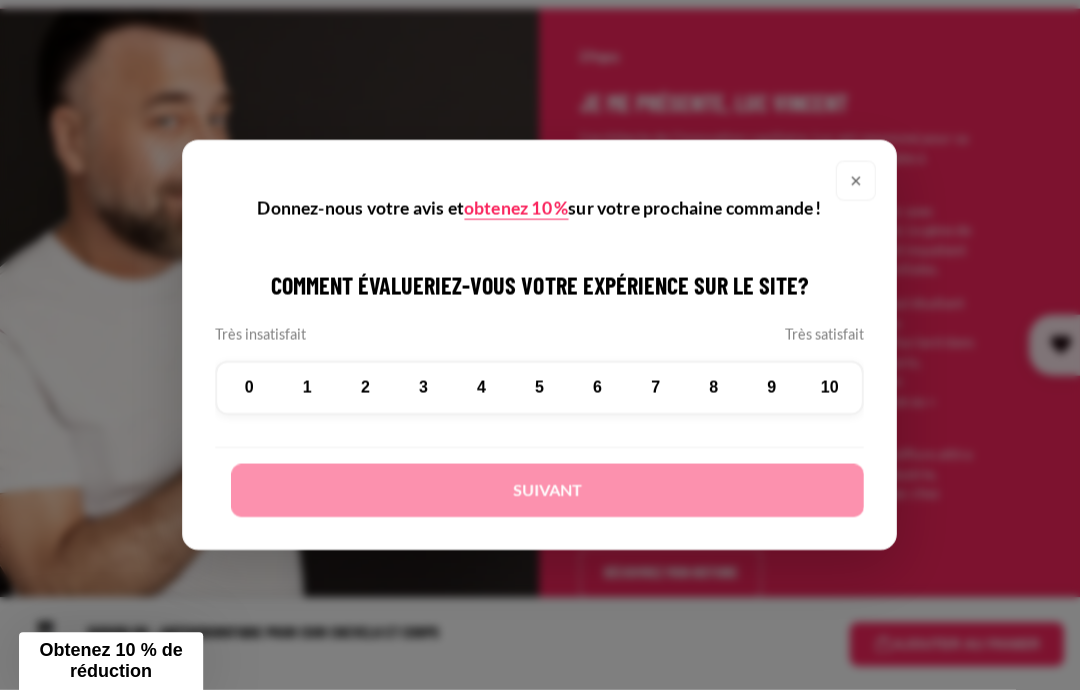scroll, scrollTop: 5028, scrollLeft: 0, axis: vertical 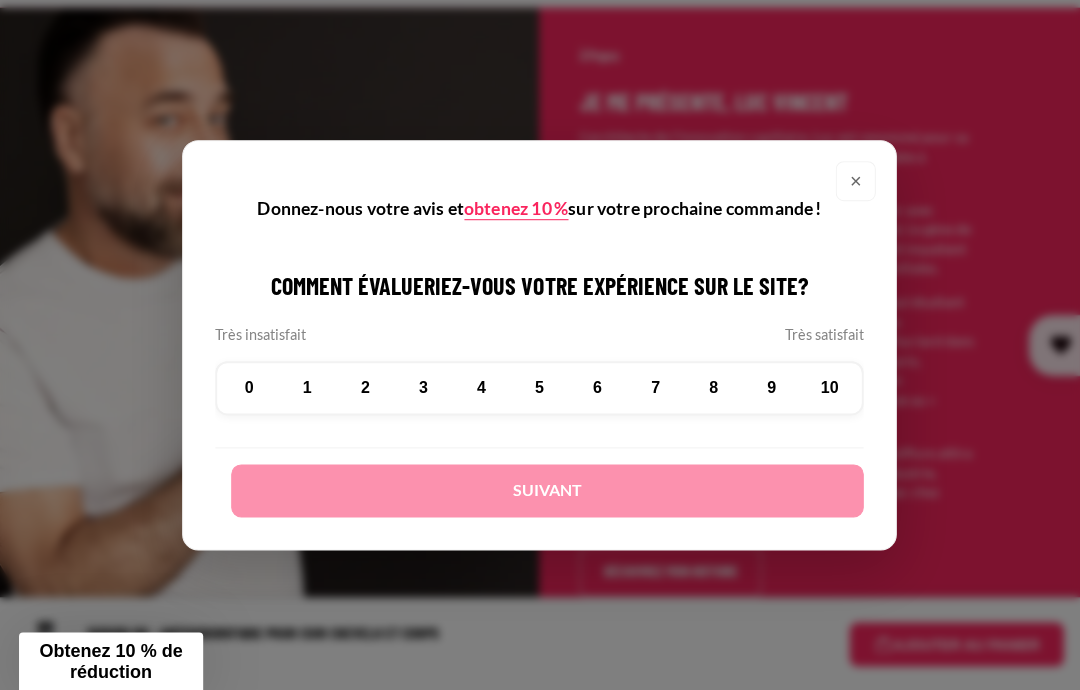 click on "×" at bounding box center [856, 181] 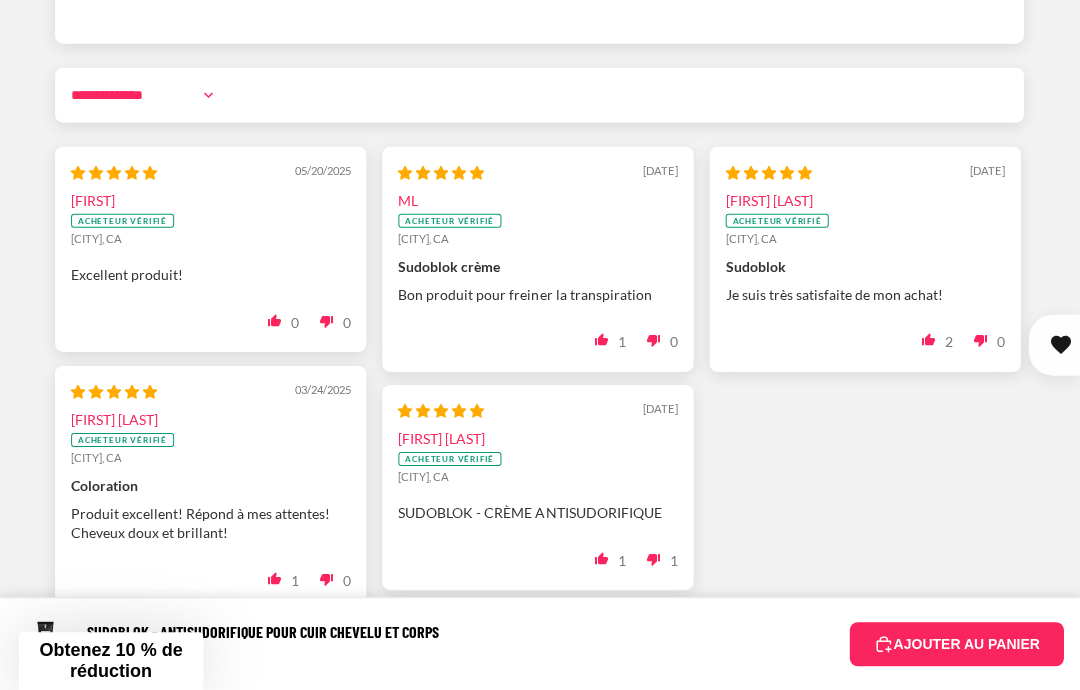scroll, scrollTop: 6033, scrollLeft: 0, axis: vertical 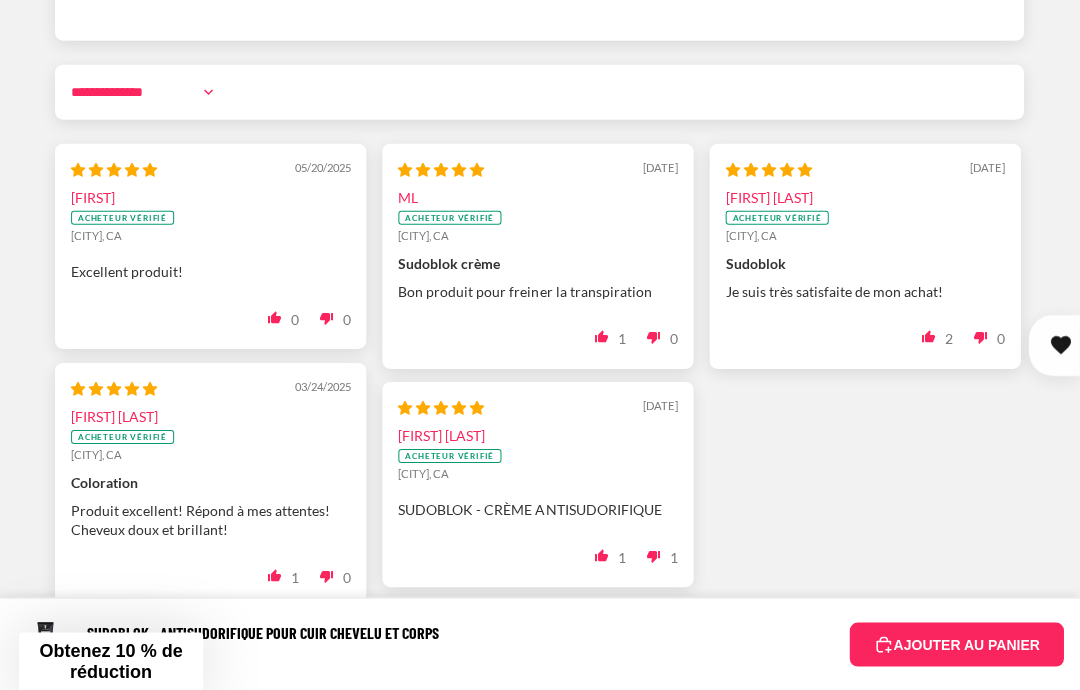 click on "2" at bounding box center (517, 652) 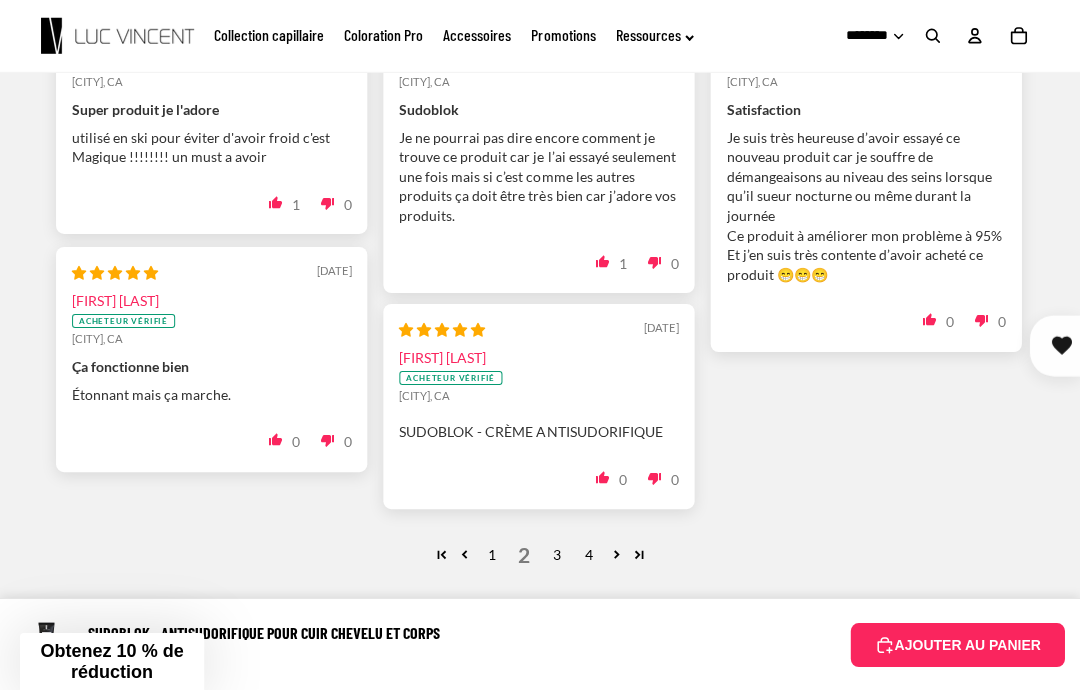 scroll, scrollTop: 6187, scrollLeft: 0, axis: vertical 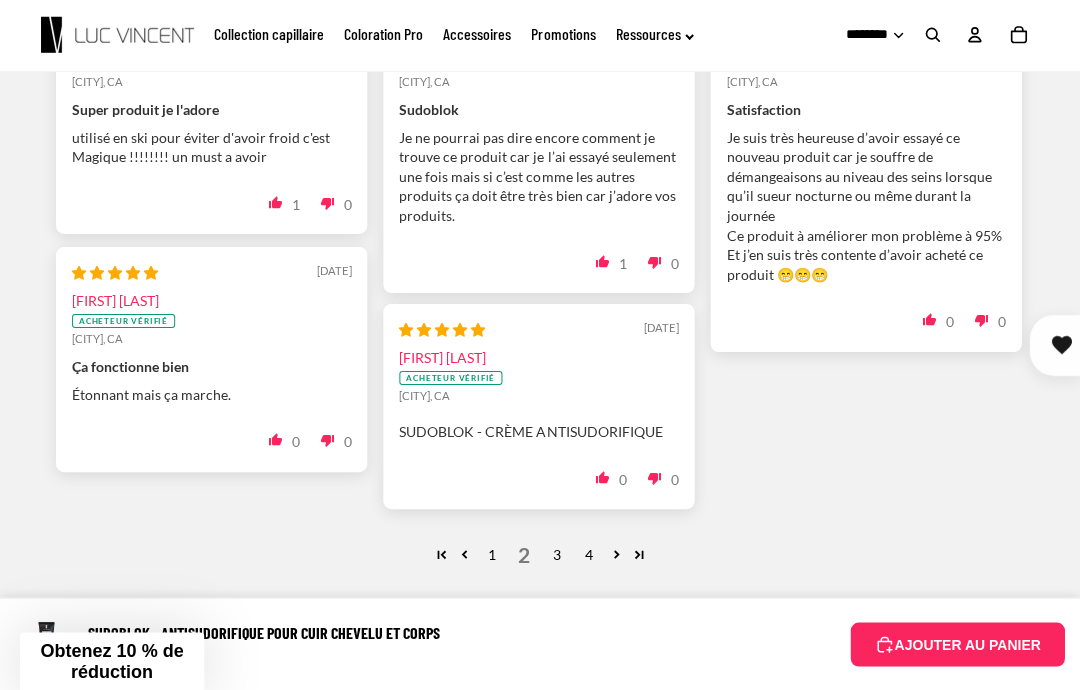 click on "3" at bounding box center (556, 555) 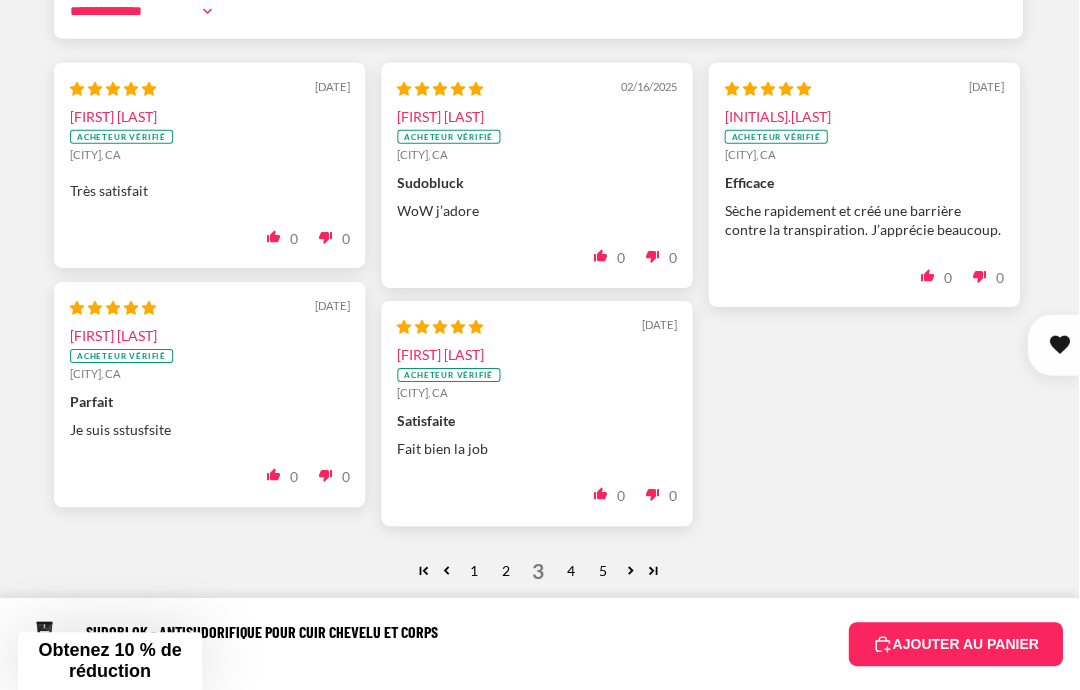 scroll, scrollTop: 6114, scrollLeft: 0, axis: vertical 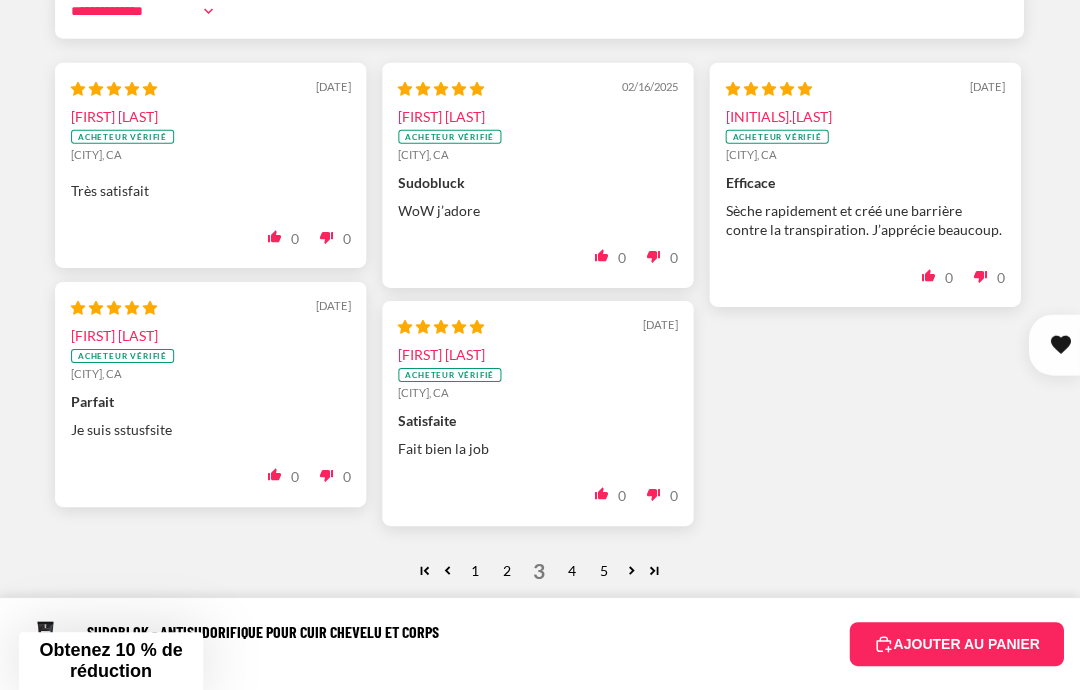 click on "4" at bounding box center [572, 571] 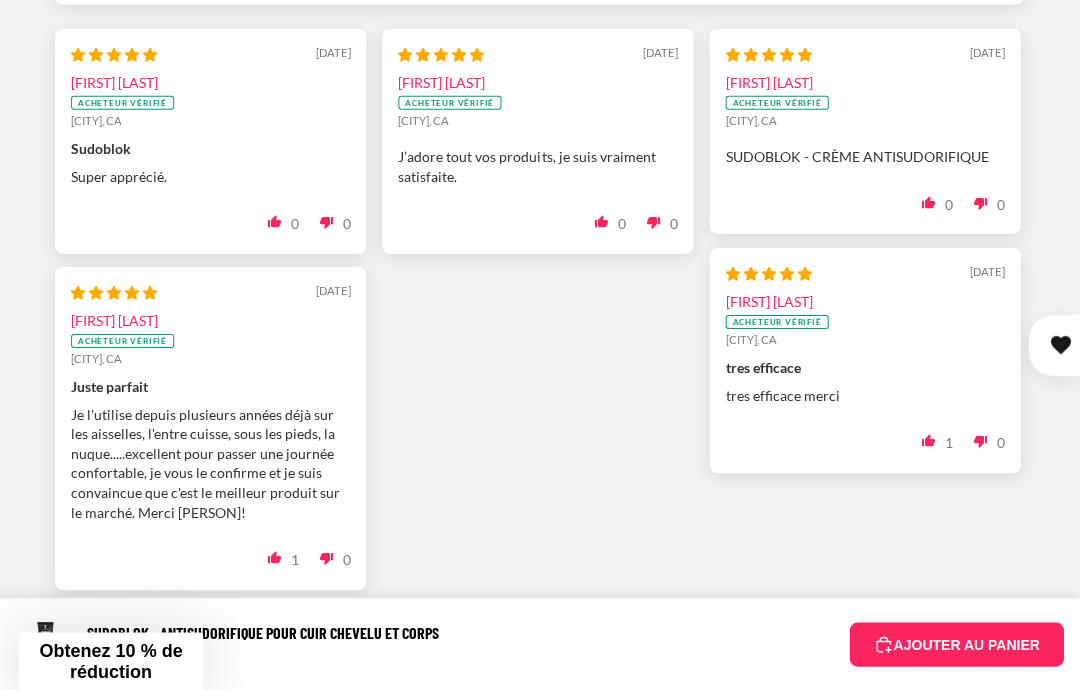 scroll, scrollTop: 6148, scrollLeft: 0, axis: vertical 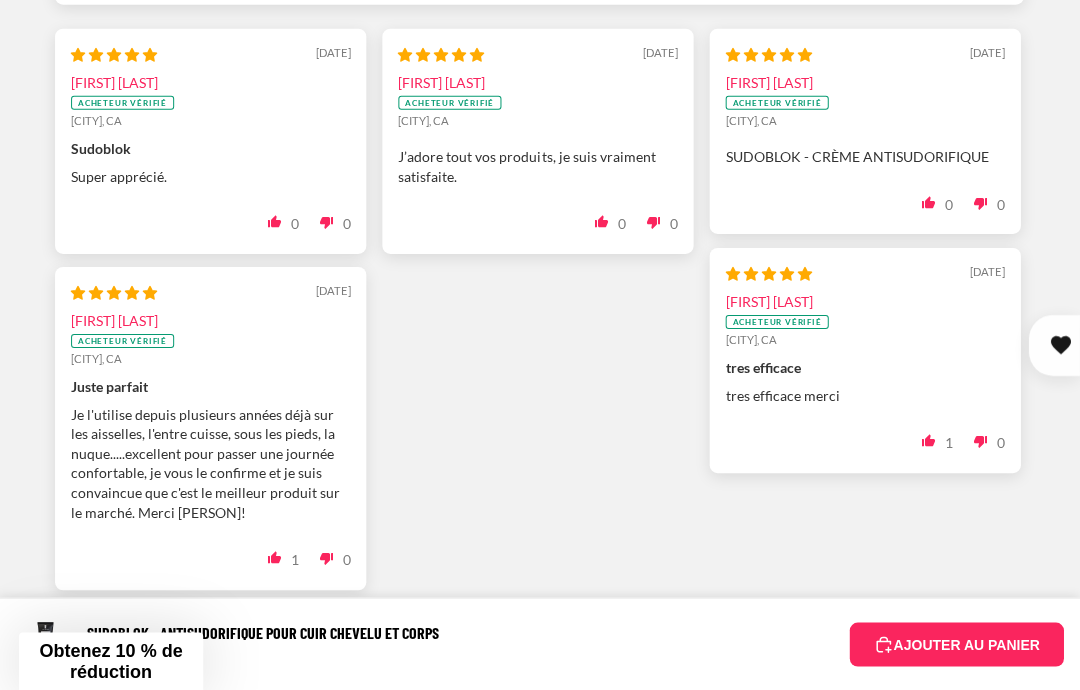 click on "5" at bounding box center [572, 632] 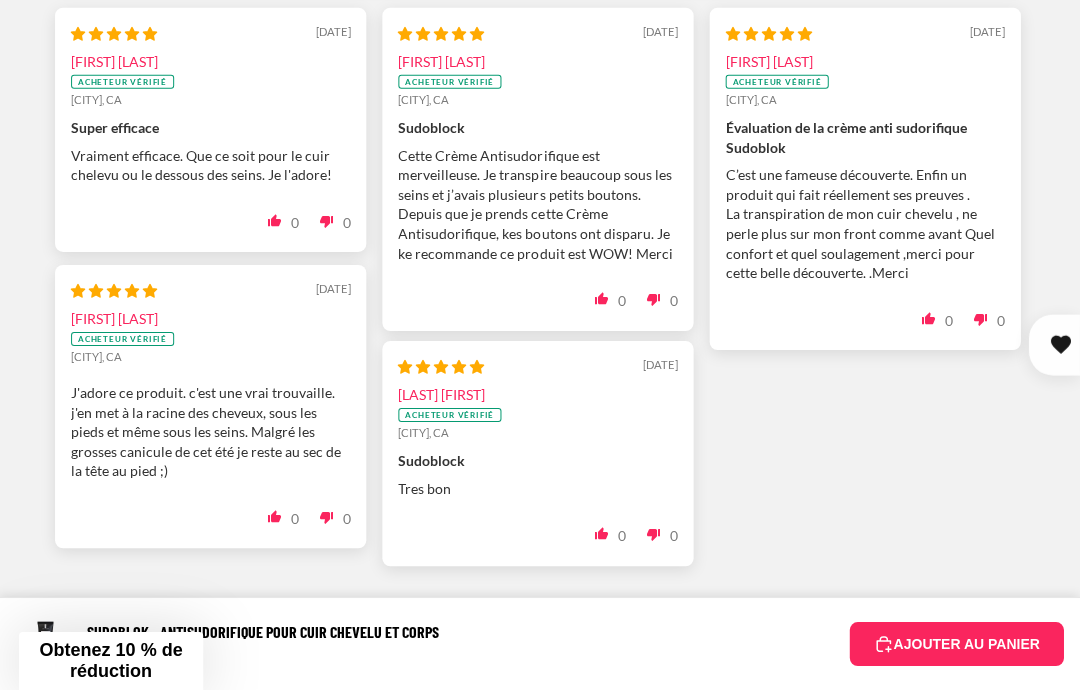 scroll, scrollTop: 6170, scrollLeft: 0, axis: vertical 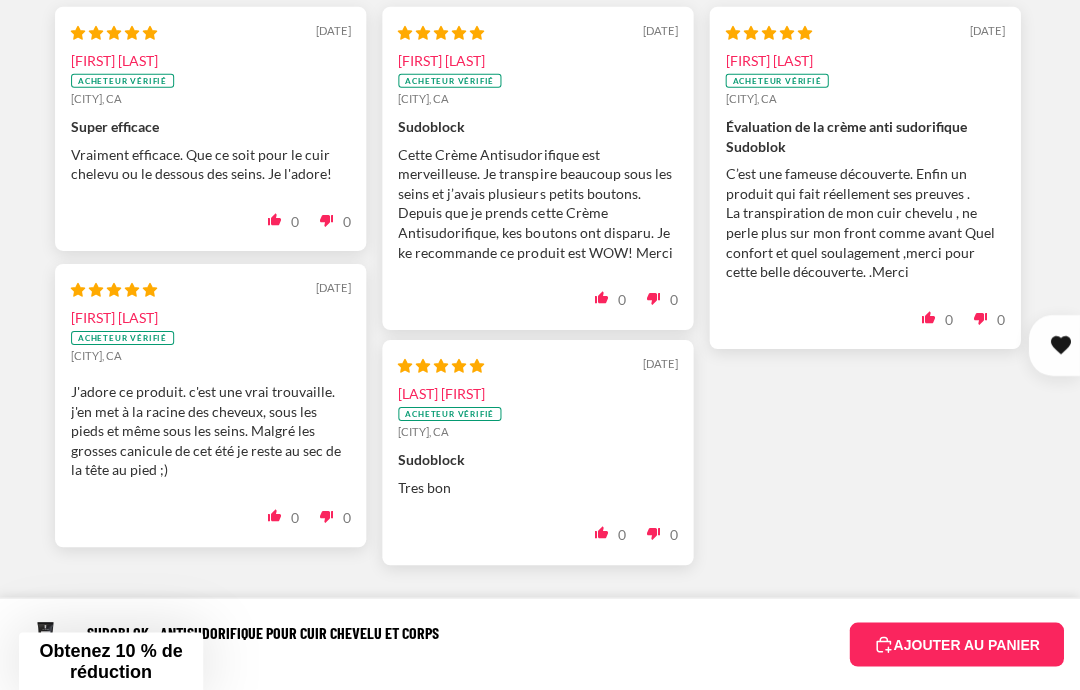 click on "6" at bounding box center (572, 610) 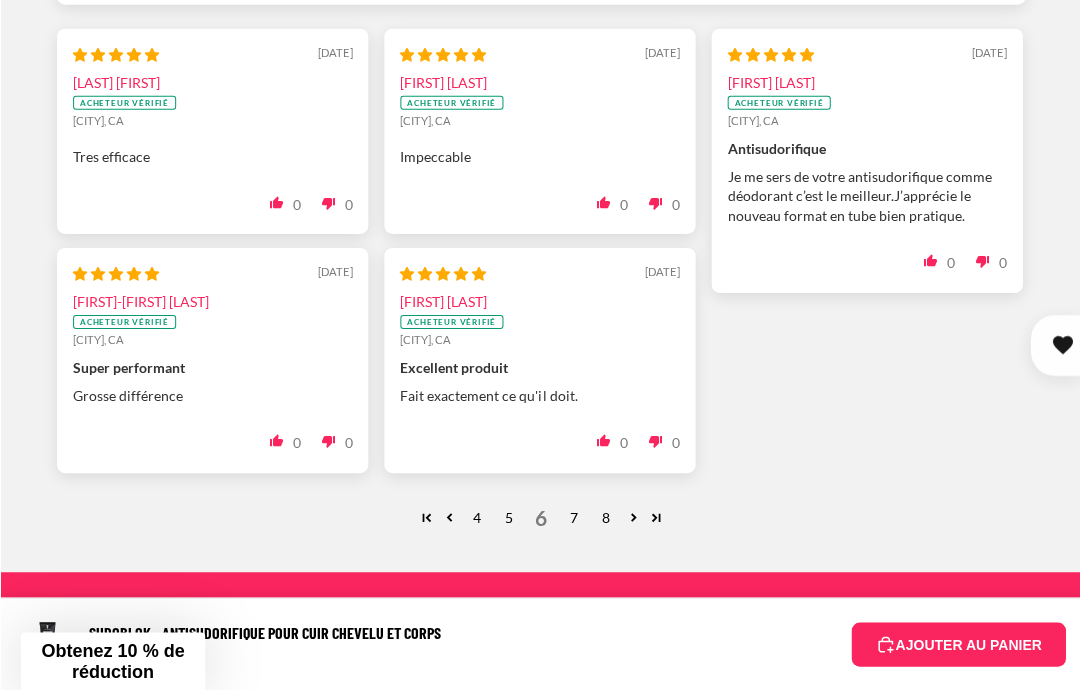 scroll, scrollTop: 6159, scrollLeft: 0, axis: vertical 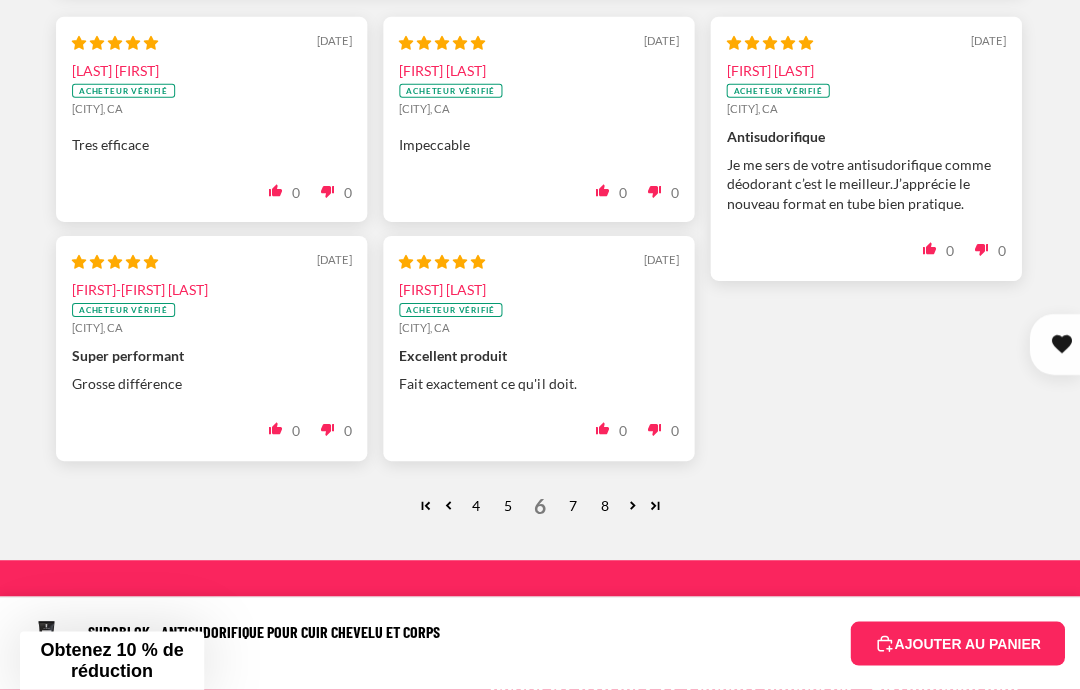 click on "8" at bounding box center (604, 507) 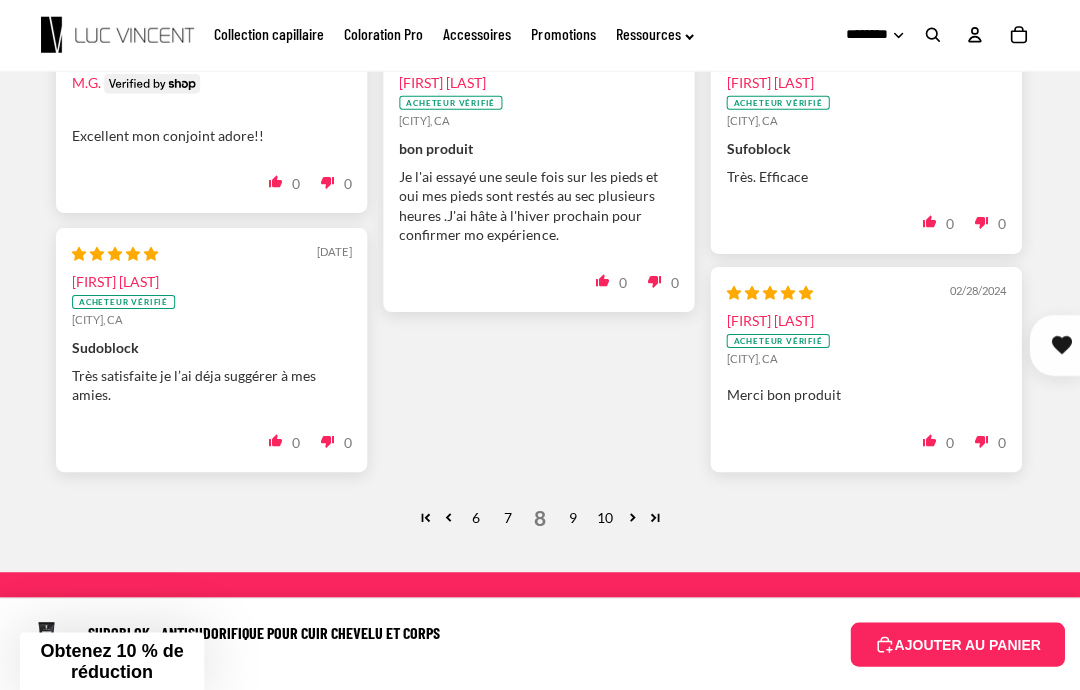 scroll, scrollTop: 6148, scrollLeft: 0, axis: vertical 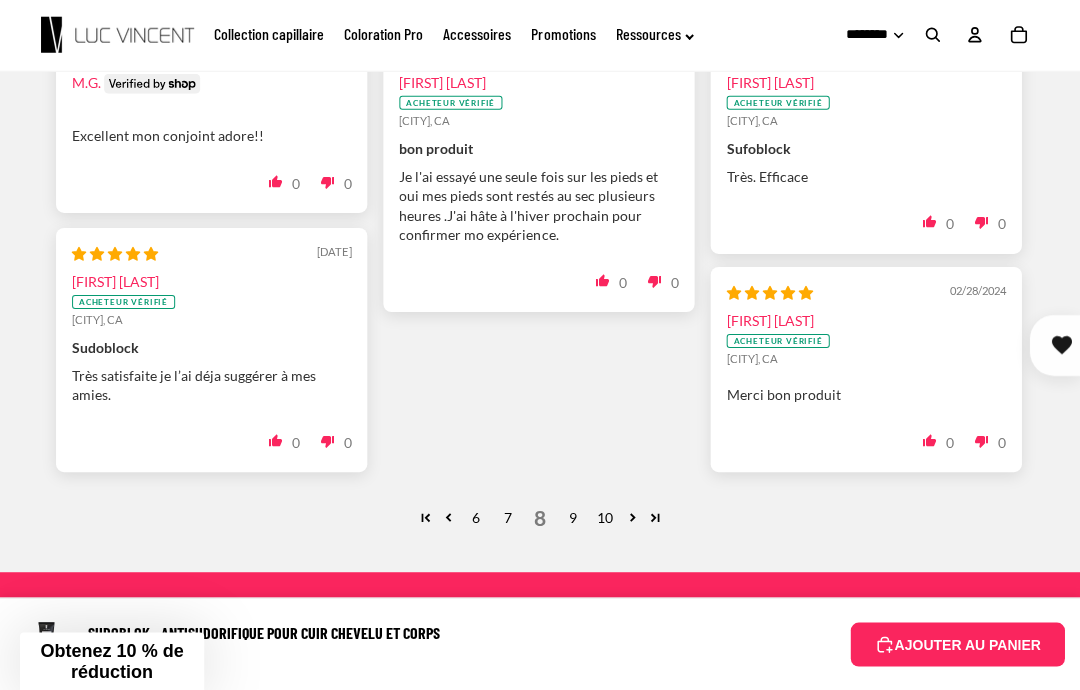 click on "AJOUTER AU PANIER" at bounding box center [957, 644] 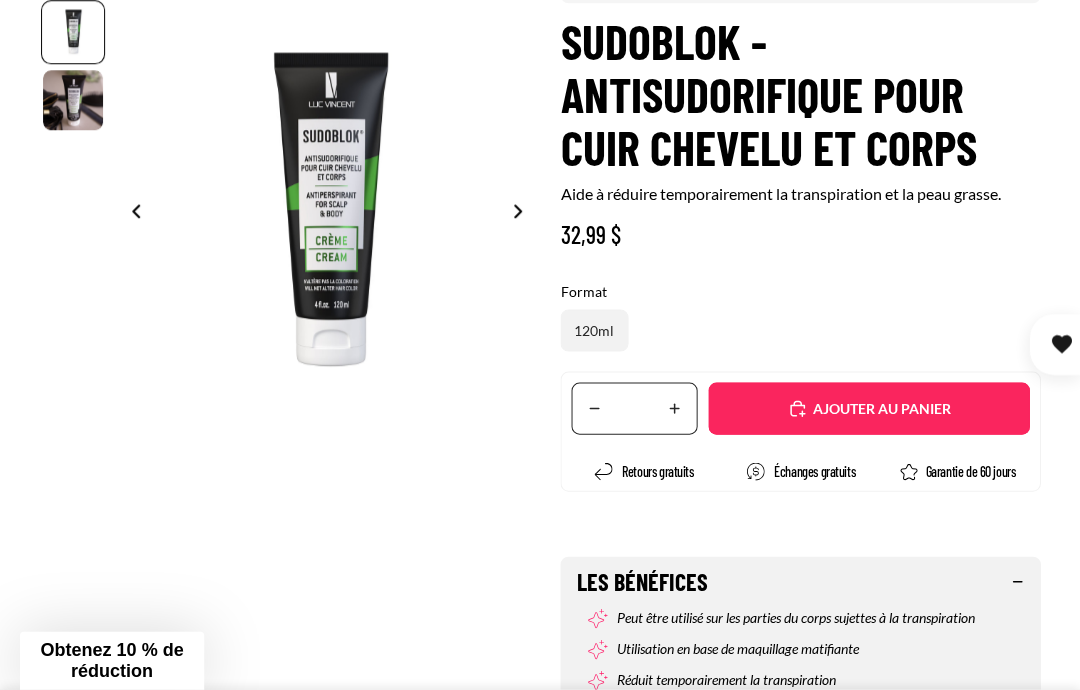 scroll, scrollTop: 264, scrollLeft: 0, axis: vertical 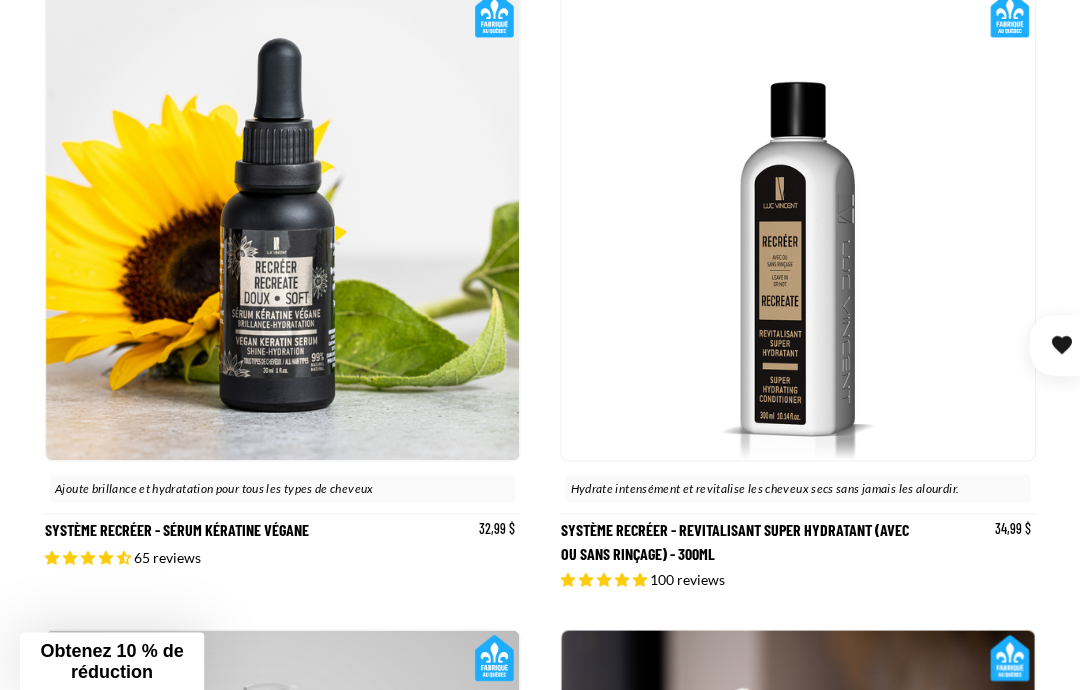 click on "Système Recréer - Sérum Kératine Végane" at bounding box center (282, 287) 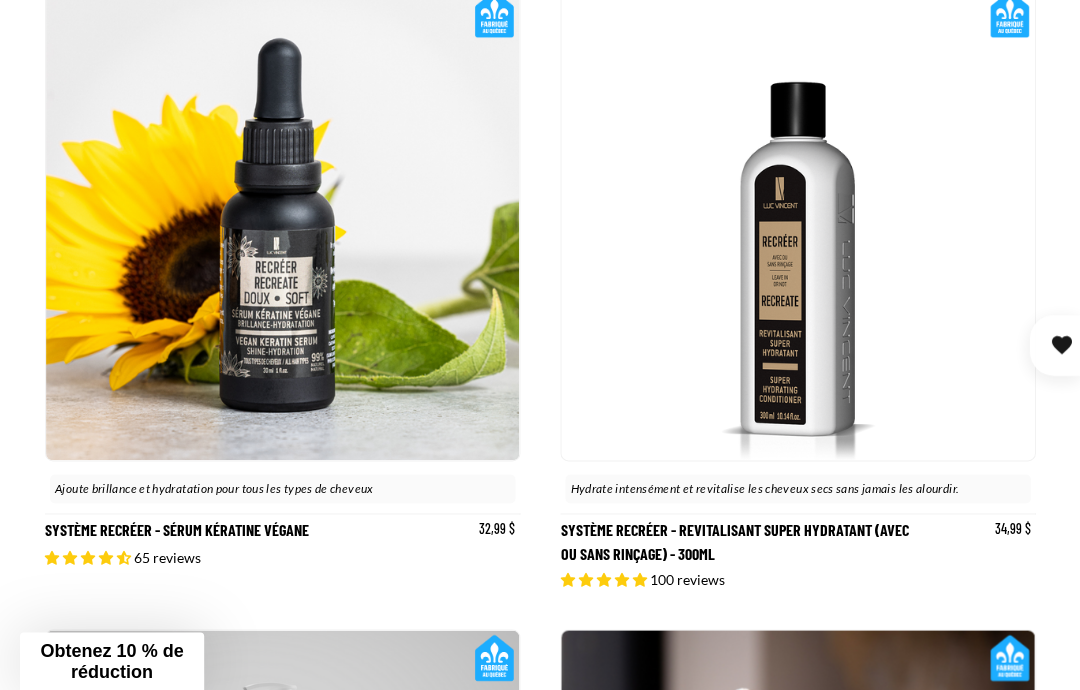 scroll, scrollTop: 8696, scrollLeft: 0, axis: vertical 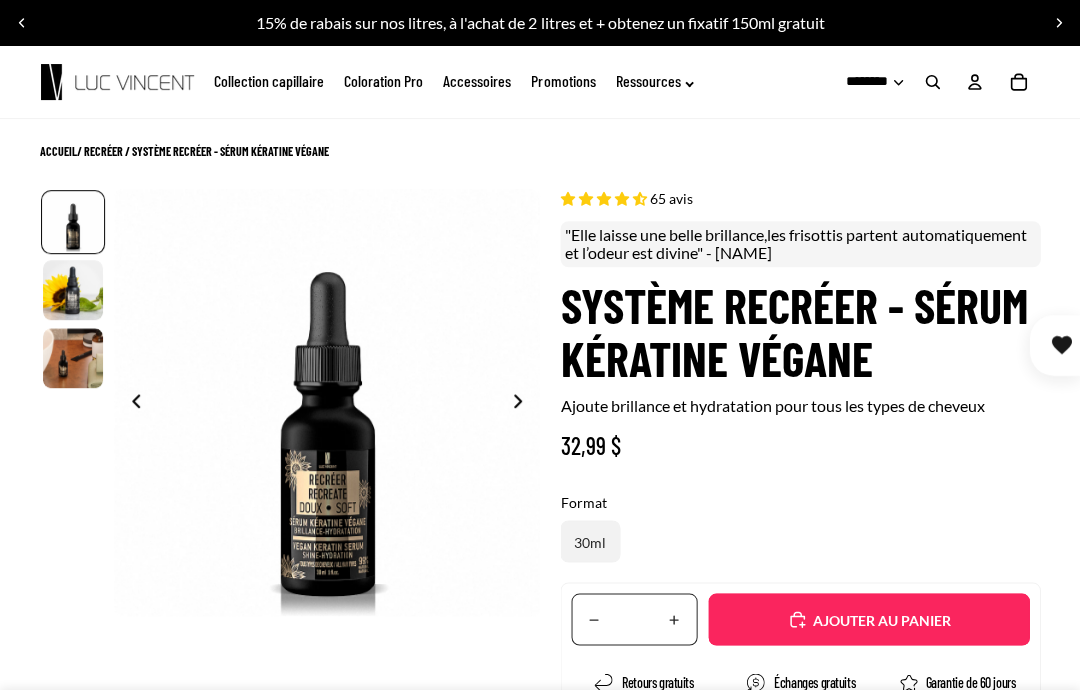 select on "**********" 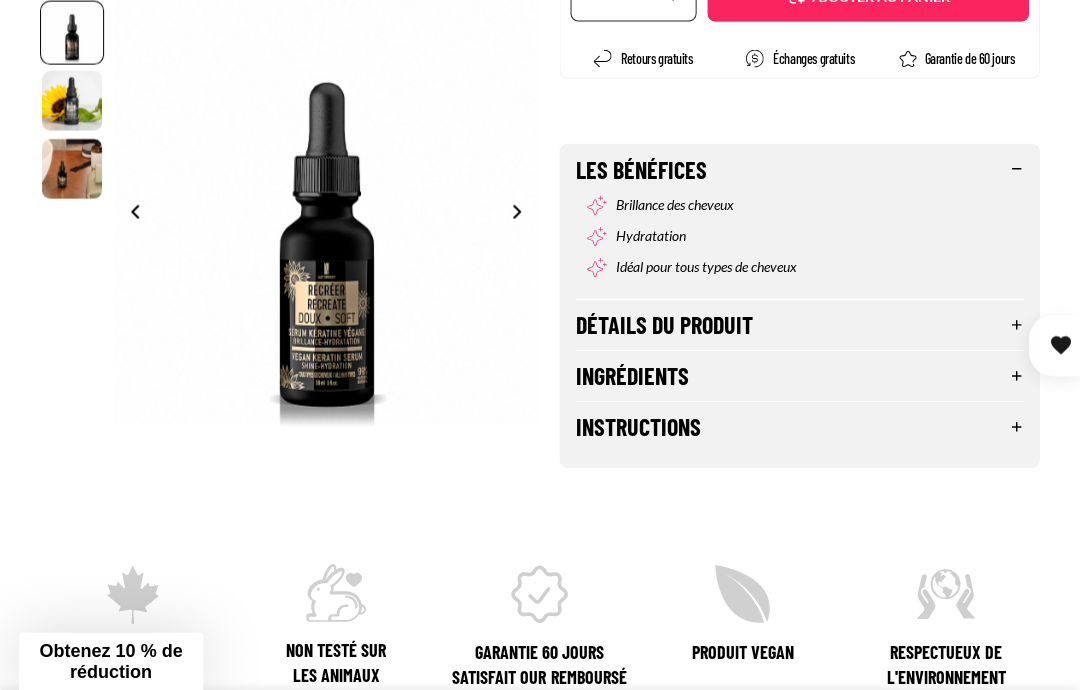 scroll, scrollTop: 624, scrollLeft: 0, axis: vertical 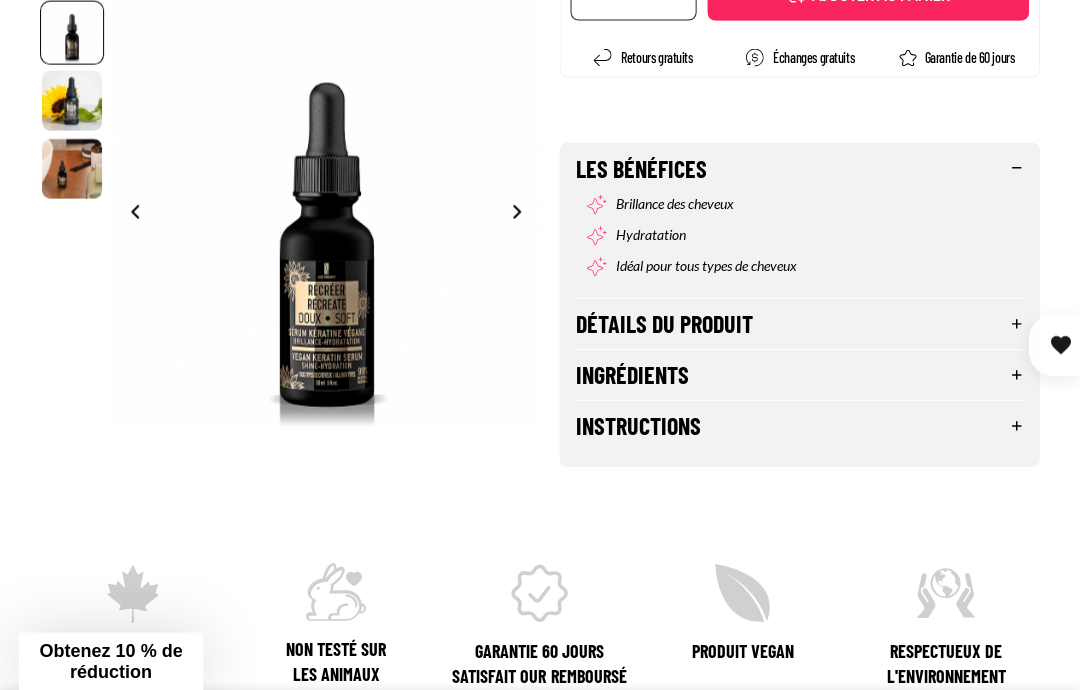 click on "Détails du produit" at bounding box center (800, 324) 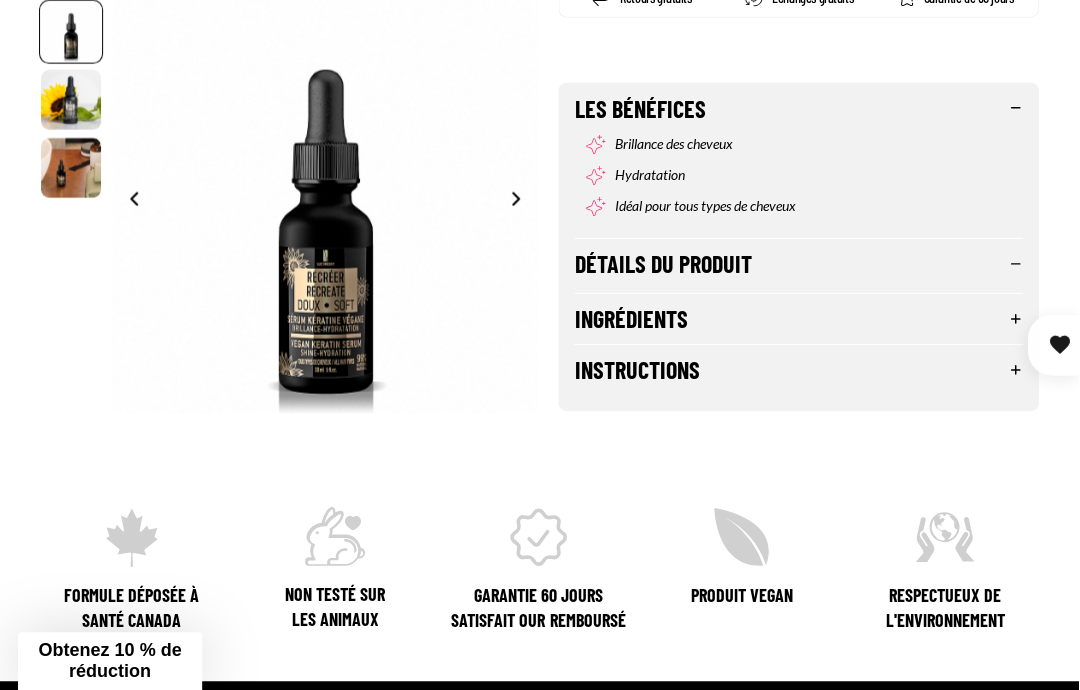 scroll, scrollTop: 684, scrollLeft: 0, axis: vertical 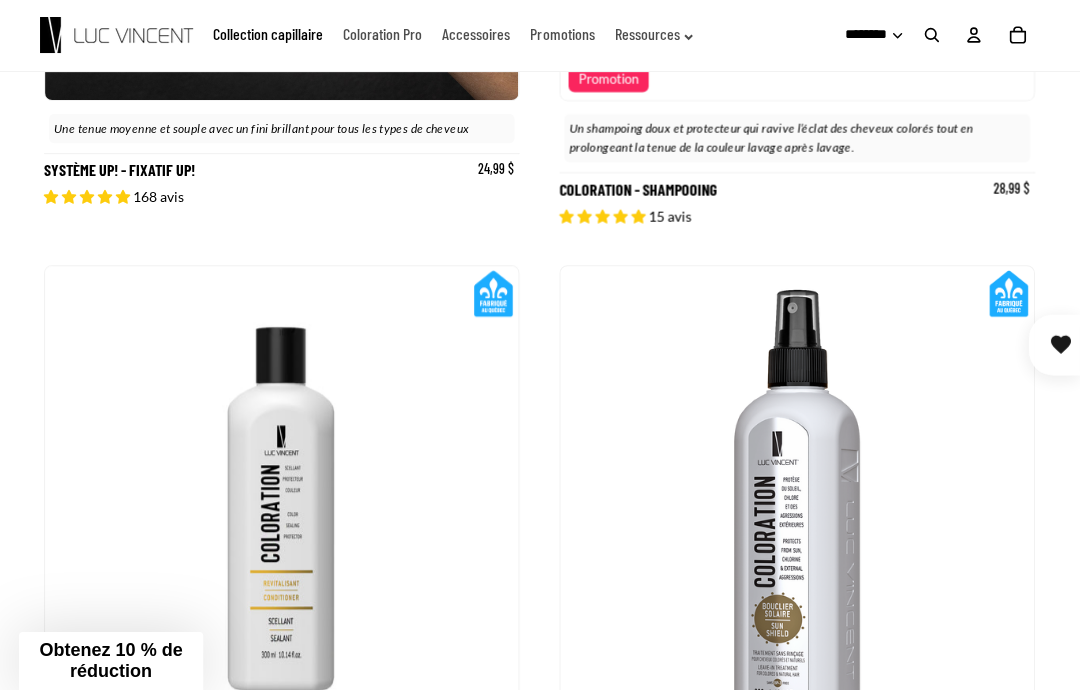 click on "Collection capillaire" 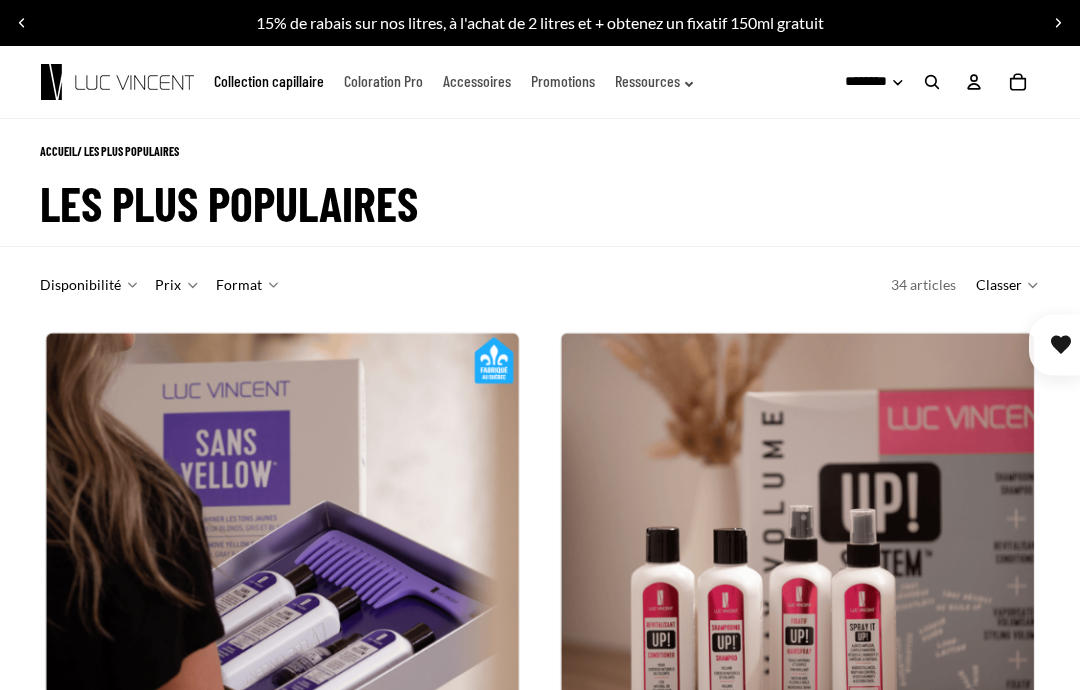 scroll, scrollTop: 0, scrollLeft: 0, axis: both 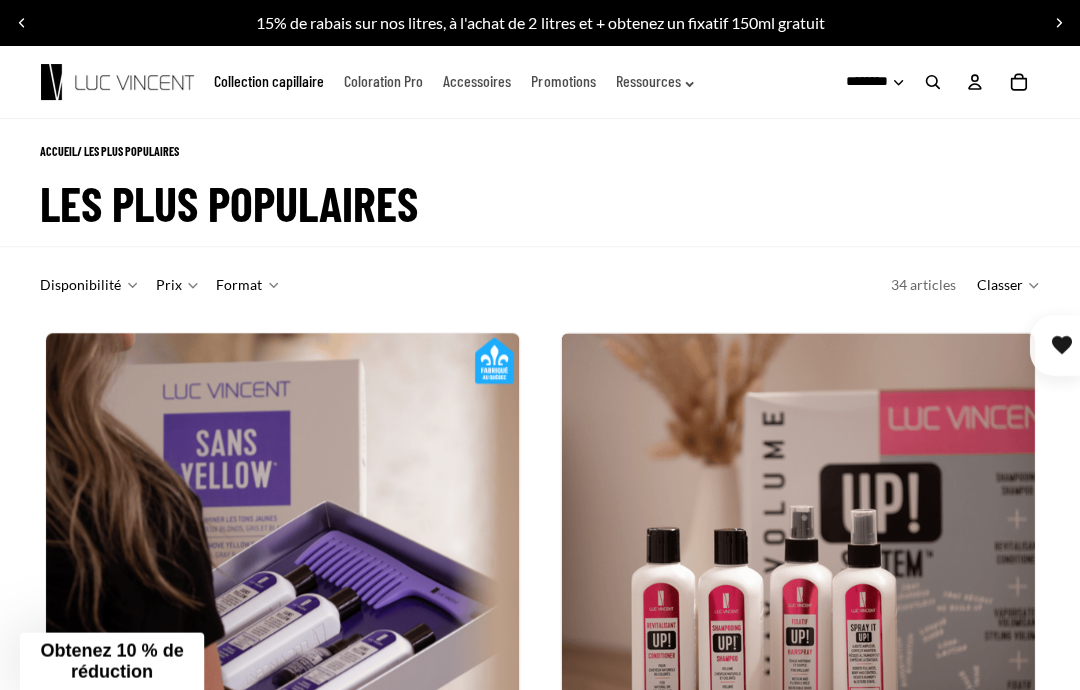 click on "Coloration Pro" 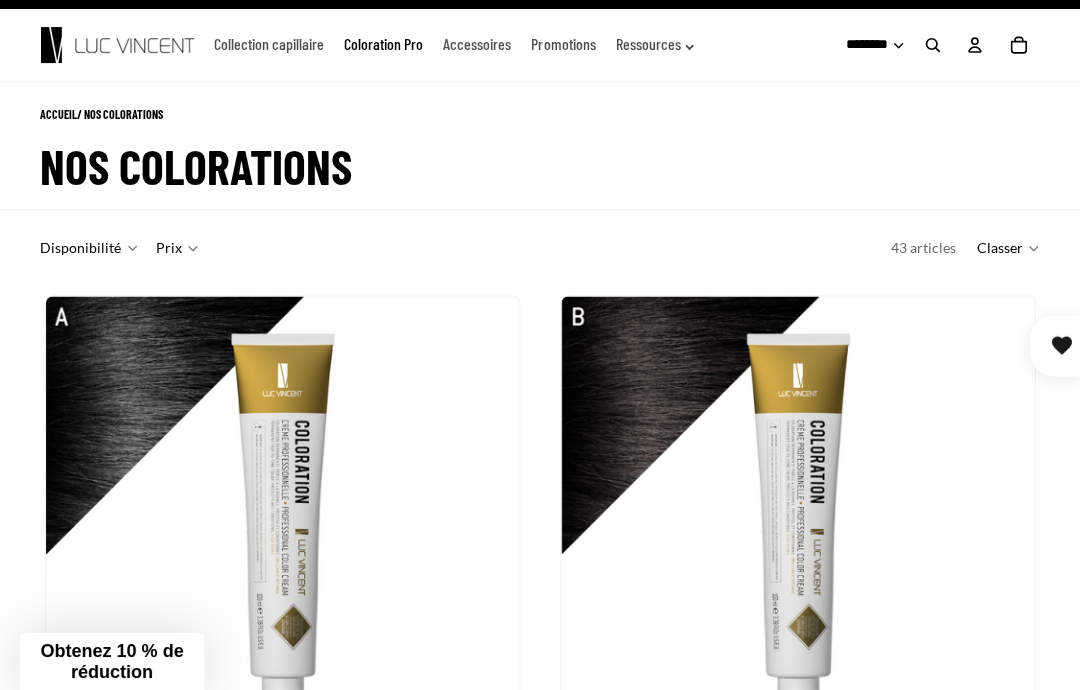scroll, scrollTop: 0, scrollLeft: 0, axis: both 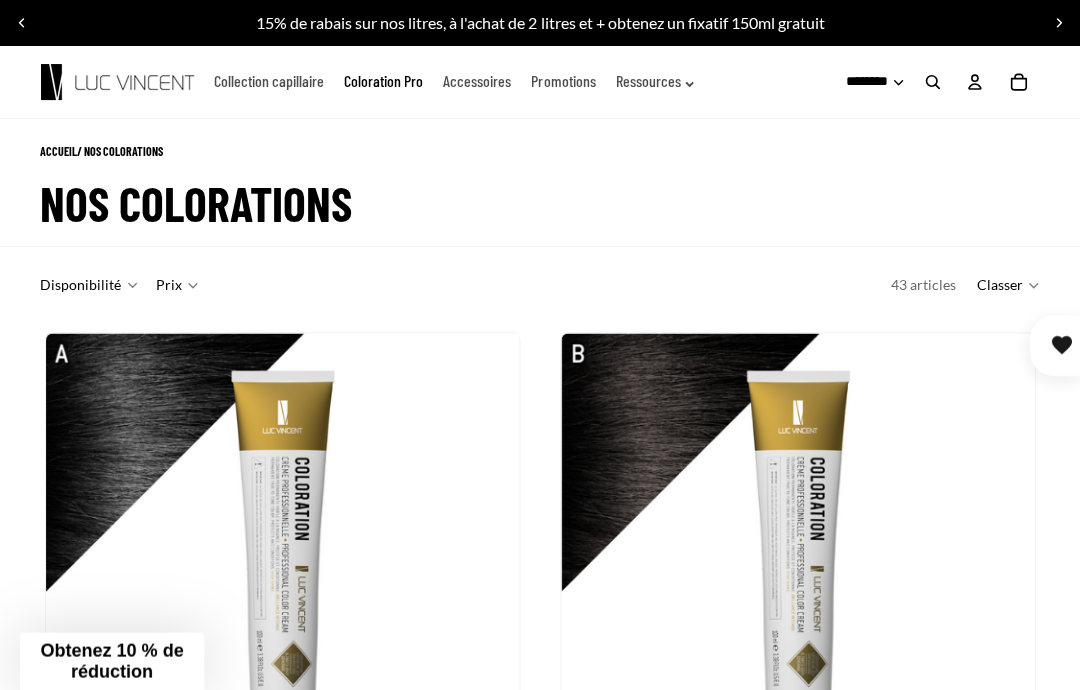 click on "Promotions" 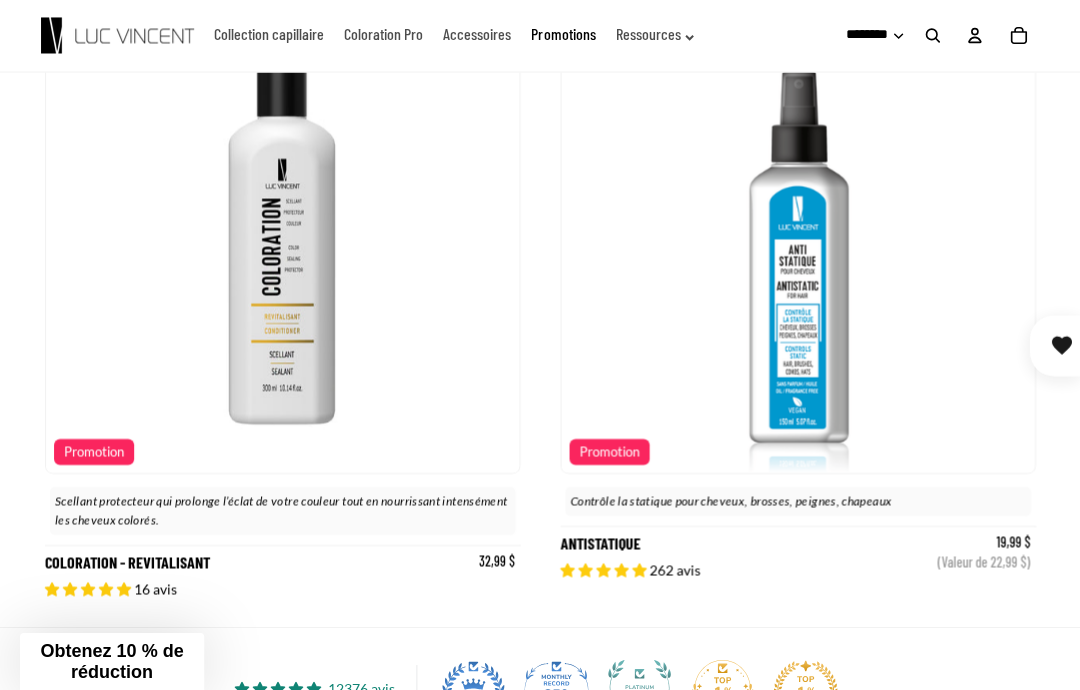 scroll, scrollTop: 4795, scrollLeft: 0, axis: vertical 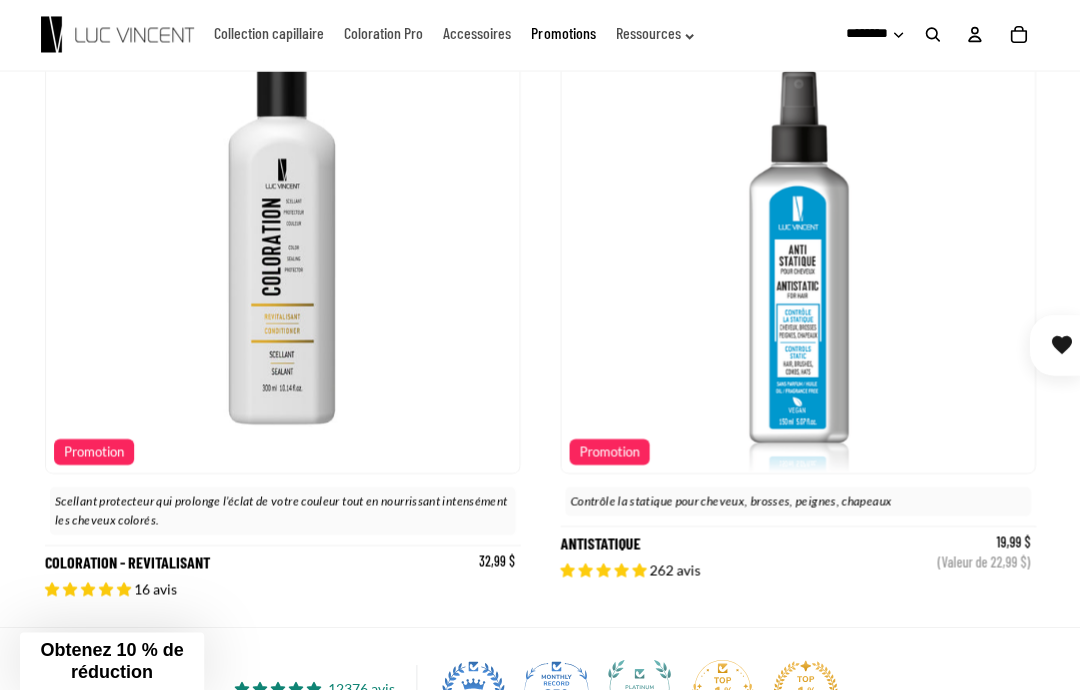 click on "Nombre total d'articles dans le panier: 0
0" 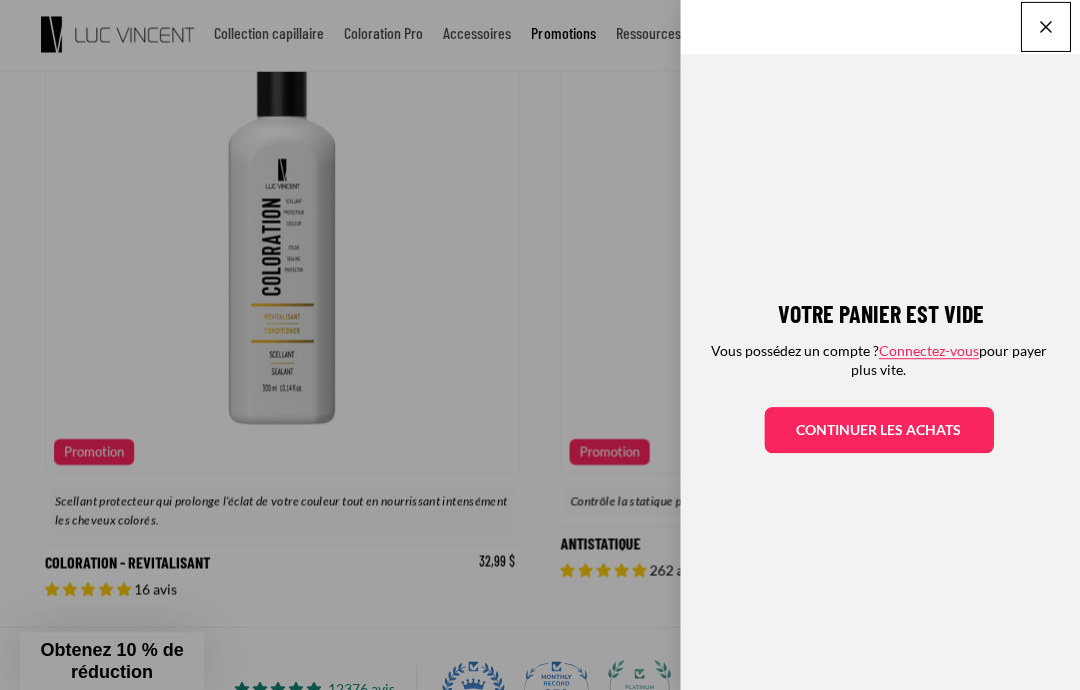 click 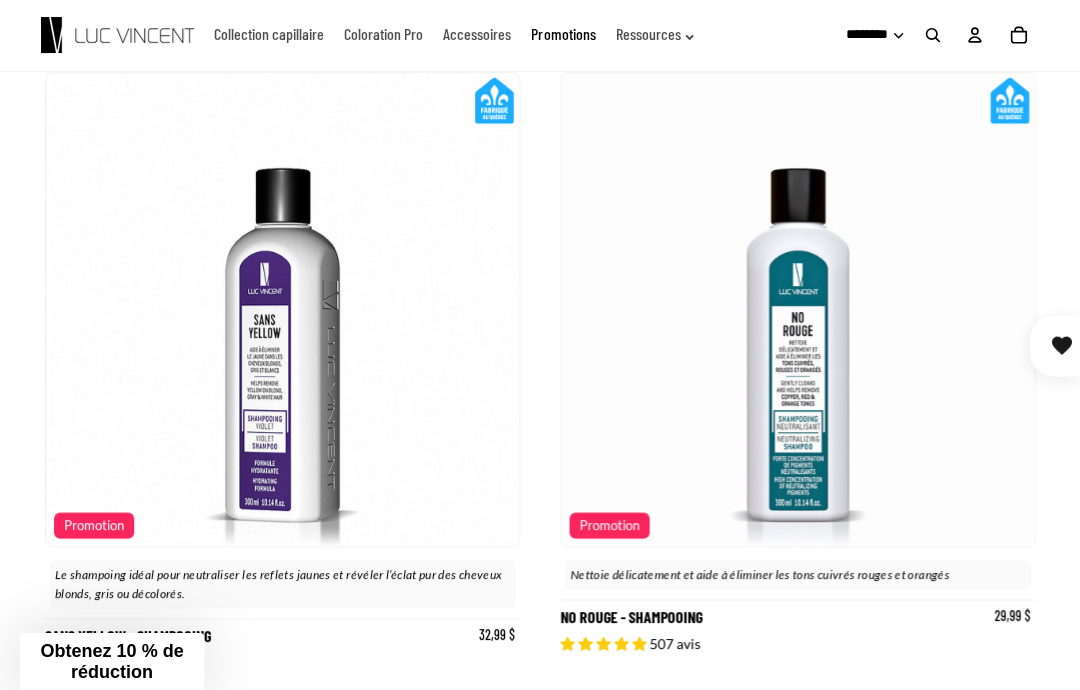scroll, scrollTop: 2032, scrollLeft: 0, axis: vertical 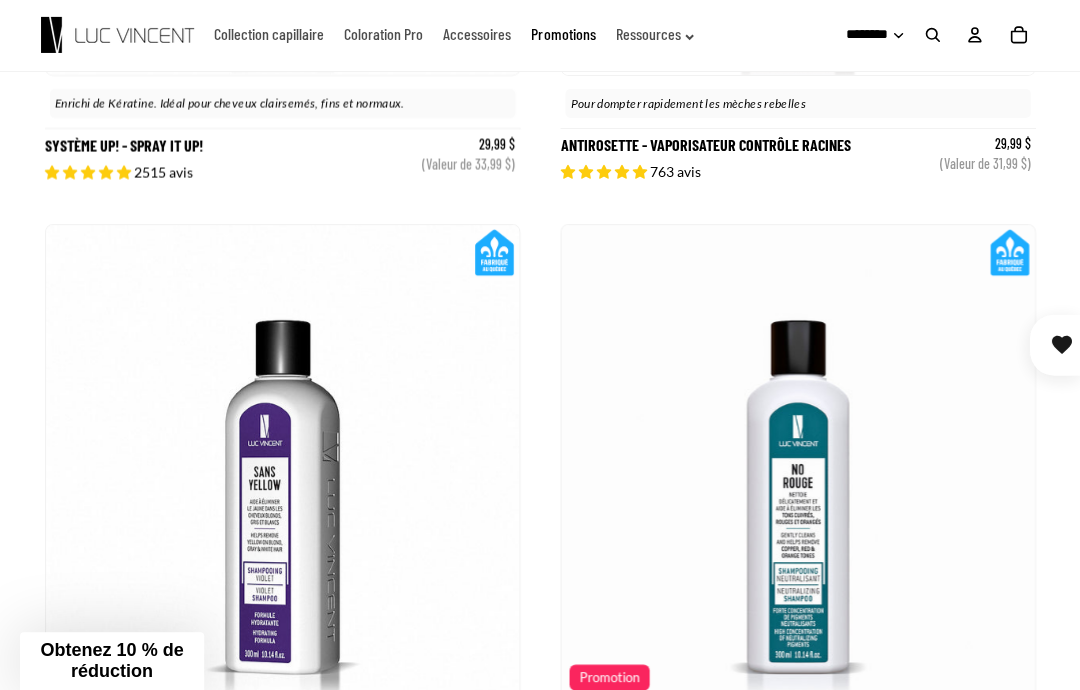 click on "Collection capillaire" 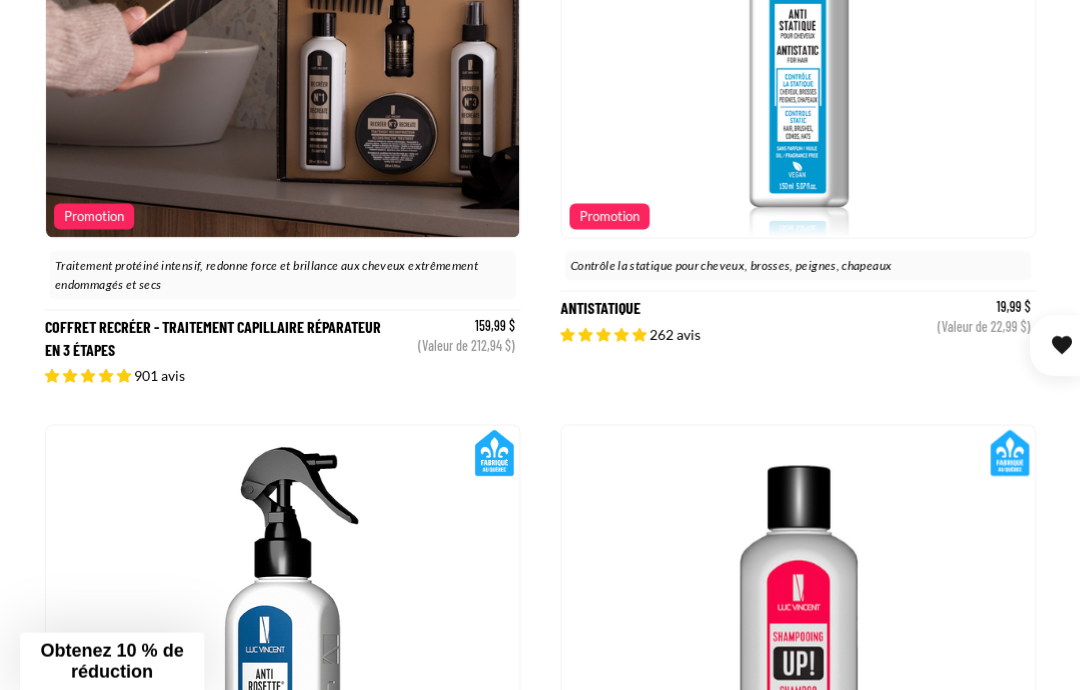 scroll, scrollTop: 1662, scrollLeft: 0, axis: vertical 